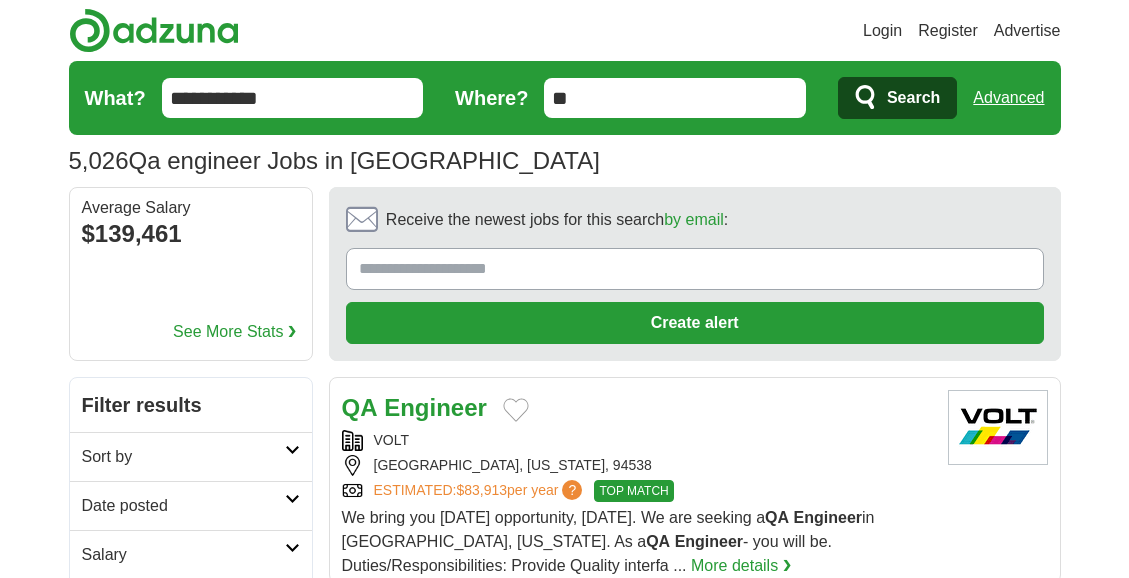scroll, scrollTop: 0, scrollLeft: 0, axis: both 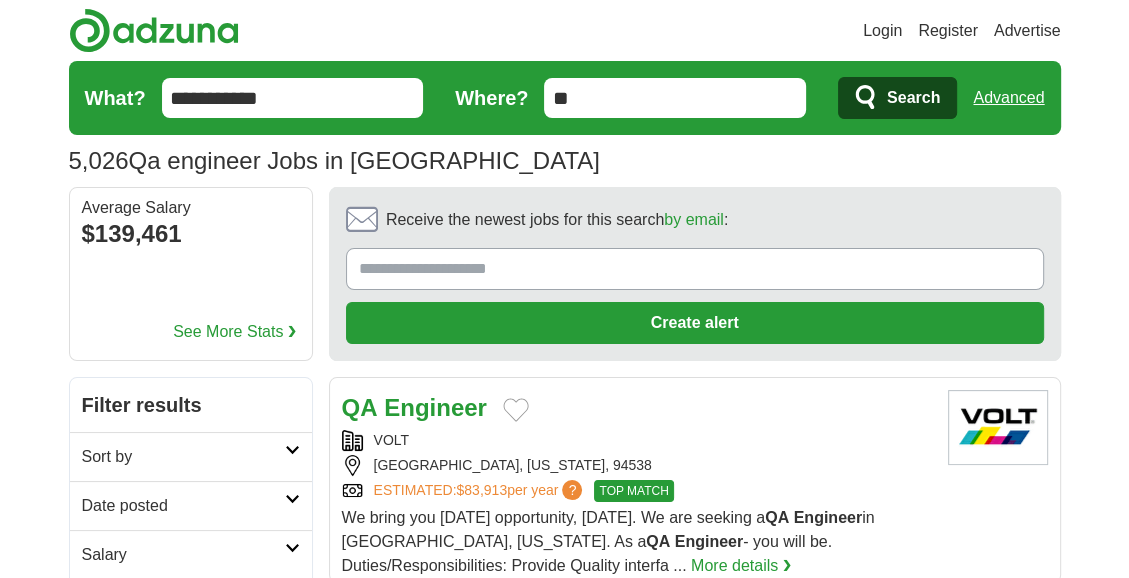 click on "Login" at bounding box center [882, 31] 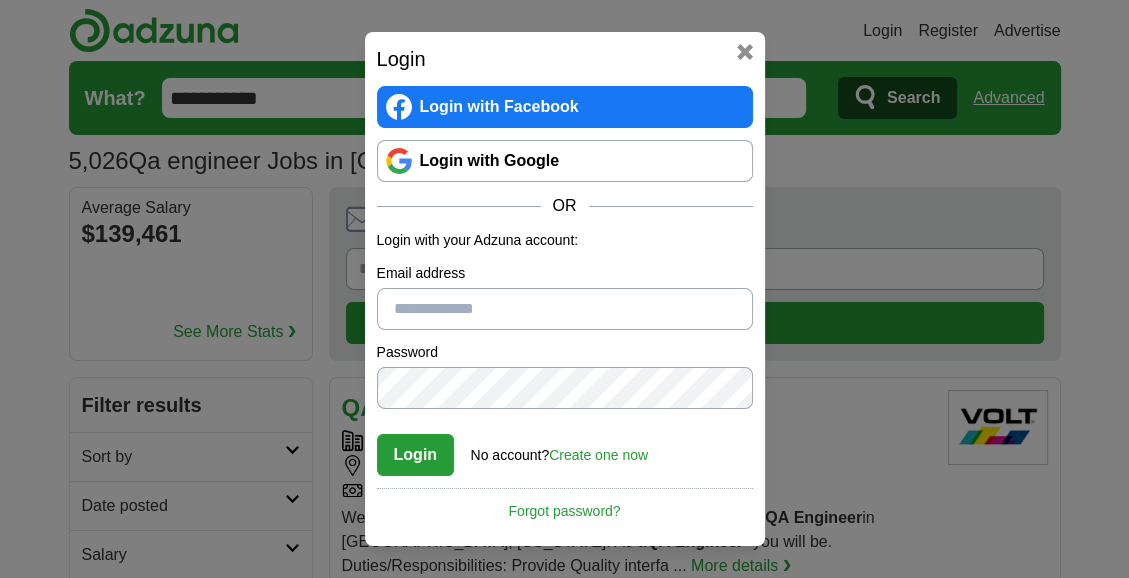 click on "Login with Google" at bounding box center [565, 161] 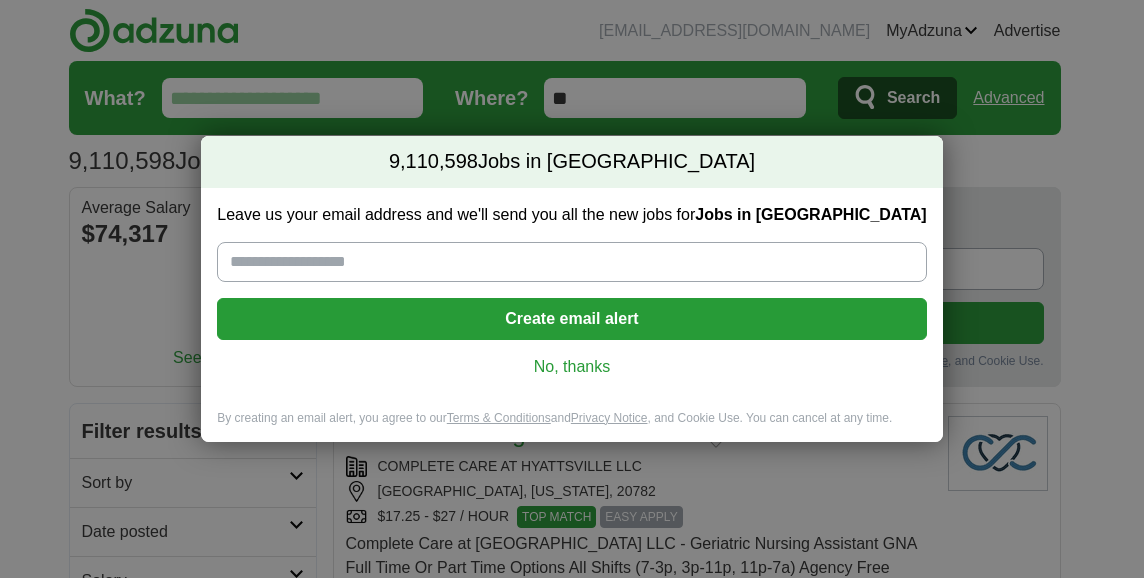 scroll, scrollTop: 0, scrollLeft: 0, axis: both 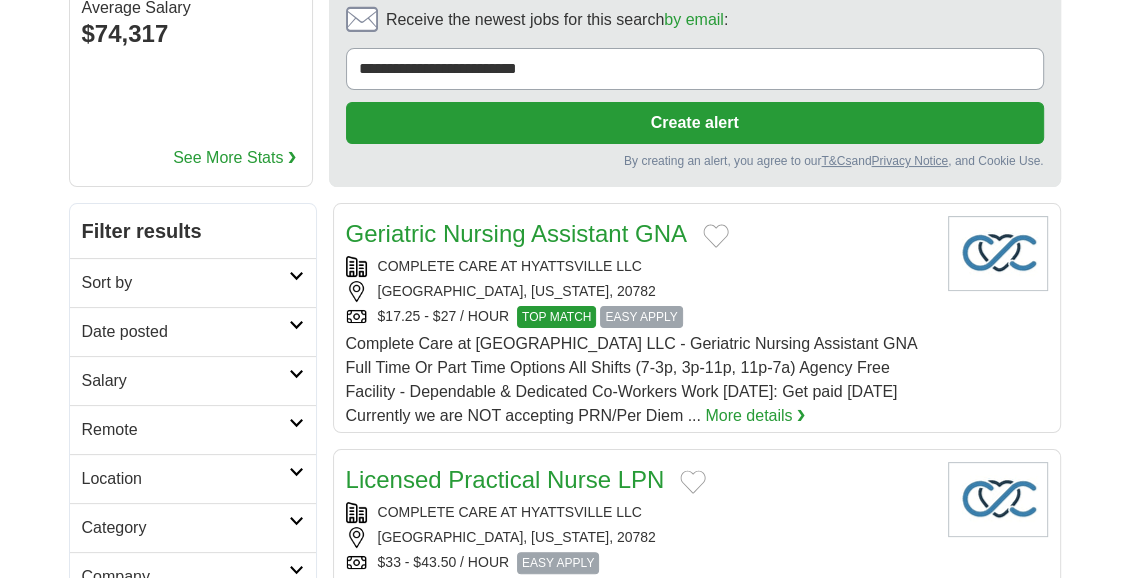 click on "Date posted" at bounding box center (185, 332) 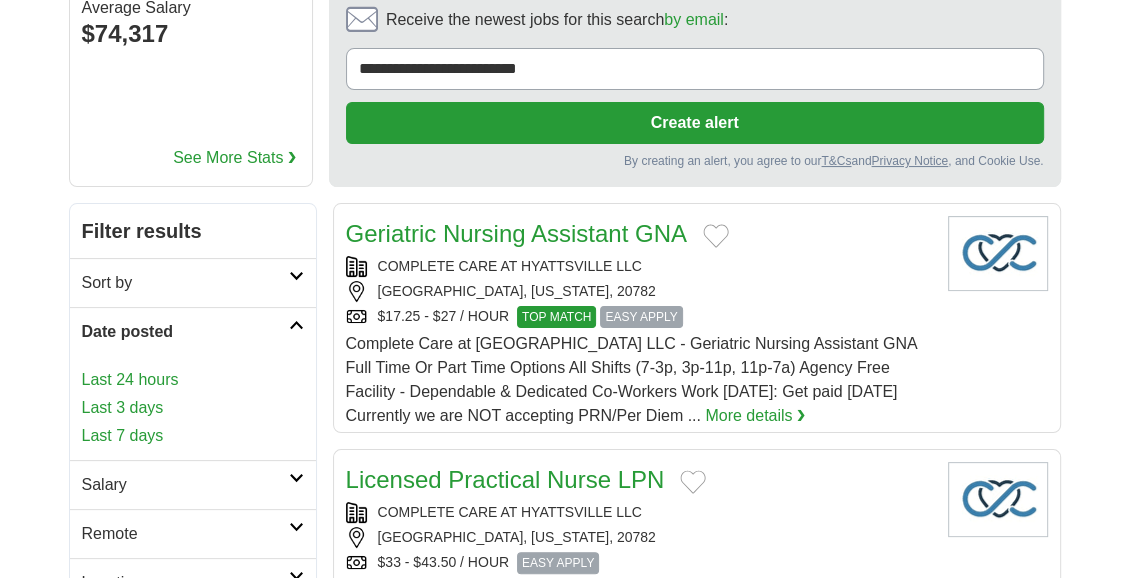 click on "Last 3 days" at bounding box center (193, 408) 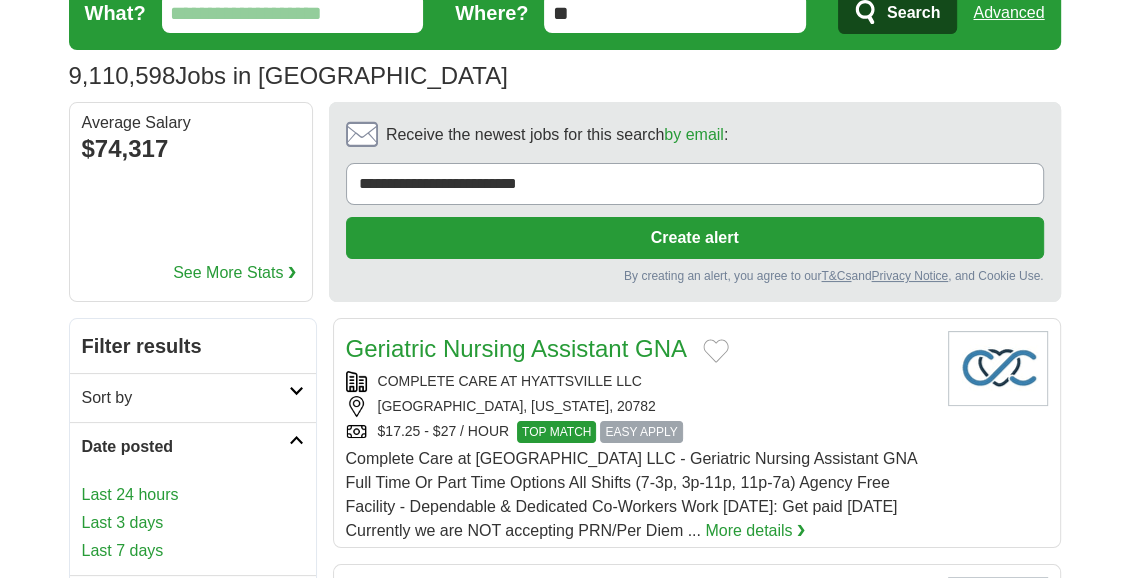 scroll, scrollTop: 0, scrollLeft: 0, axis: both 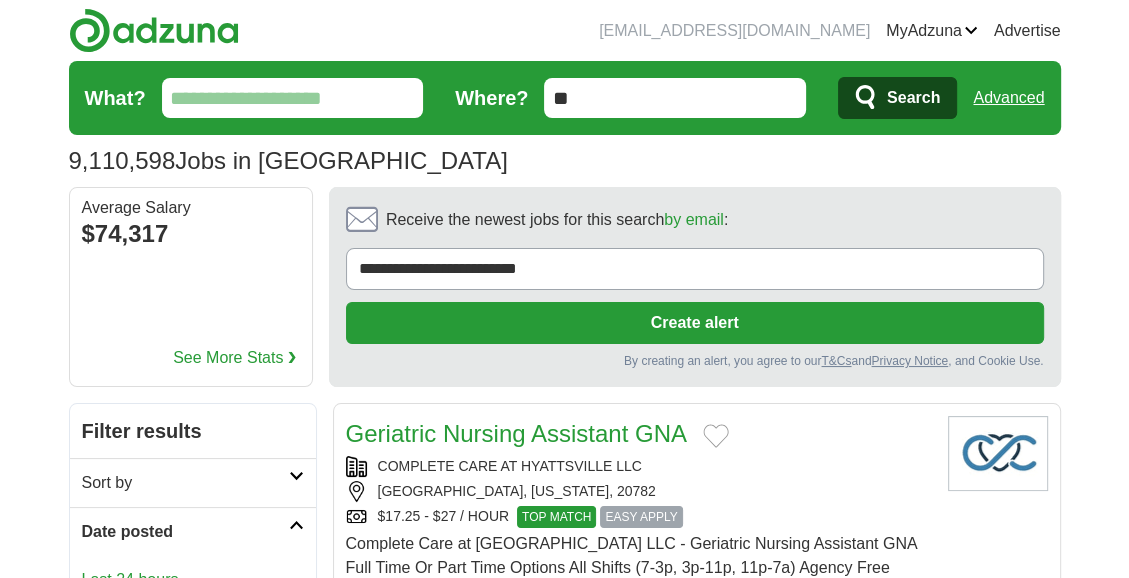 click on "What?" at bounding box center [293, 98] 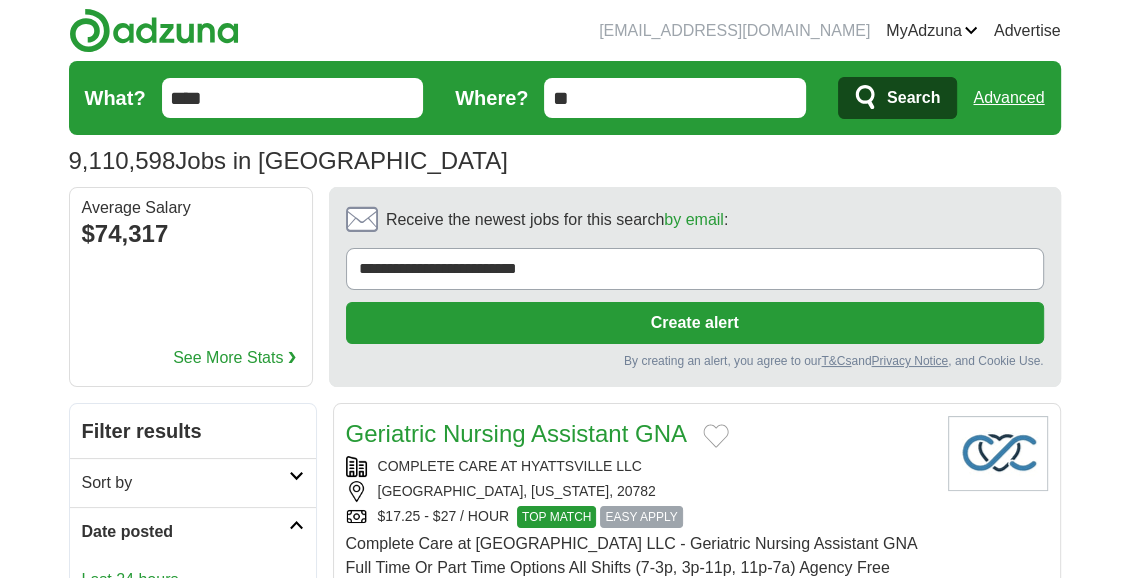 type on "****" 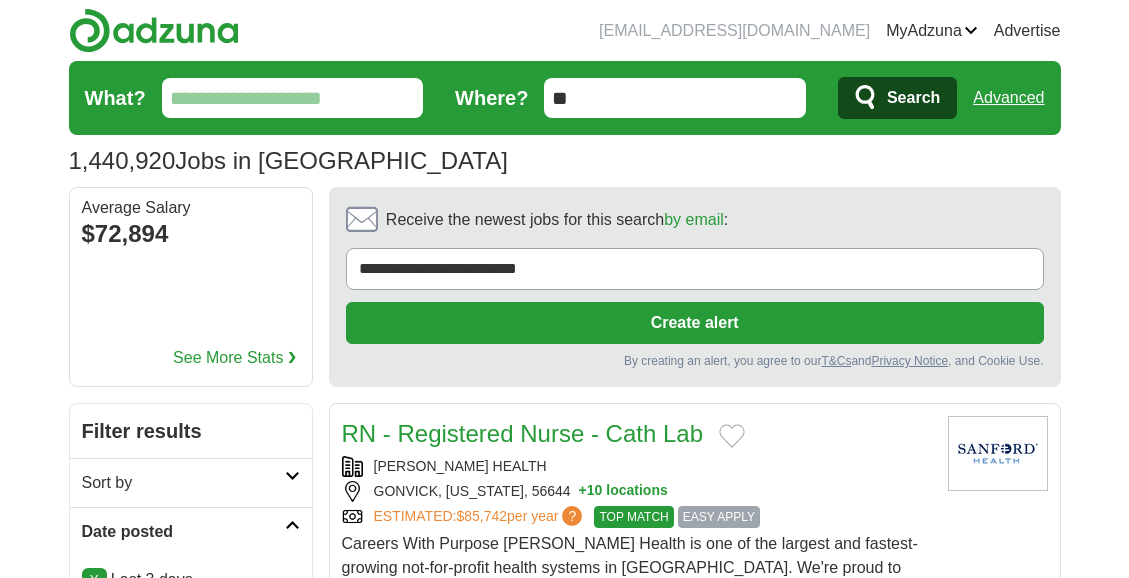 scroll, scrollTop: 0, scrollLeft: 0, axis: both 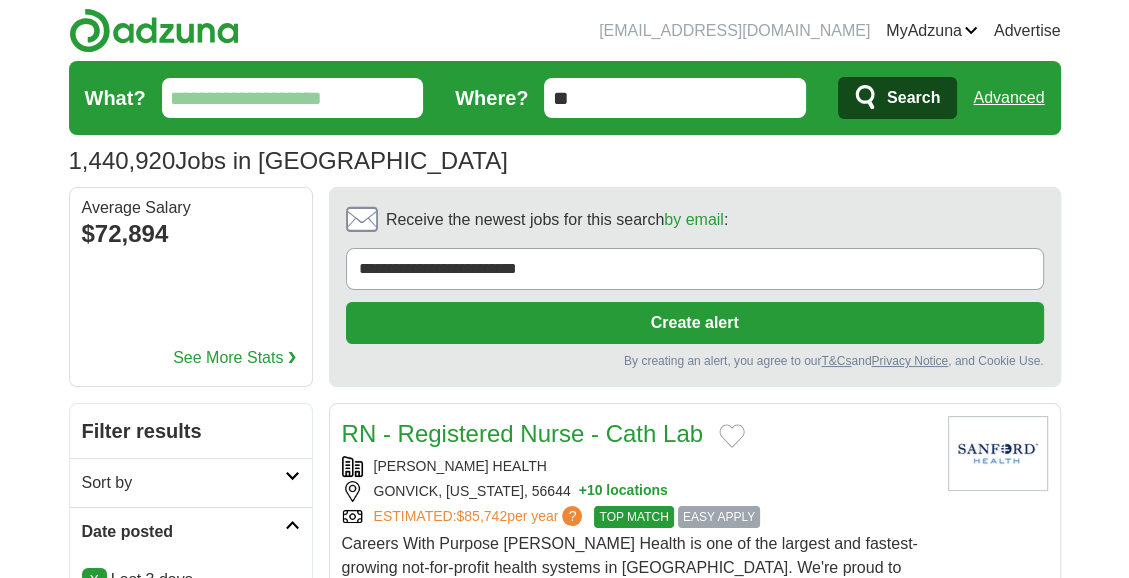 drag, startPoint x: 0, startPoint y: 0, endPoint x: -4, endPoint y: 108, distance: 108.07405 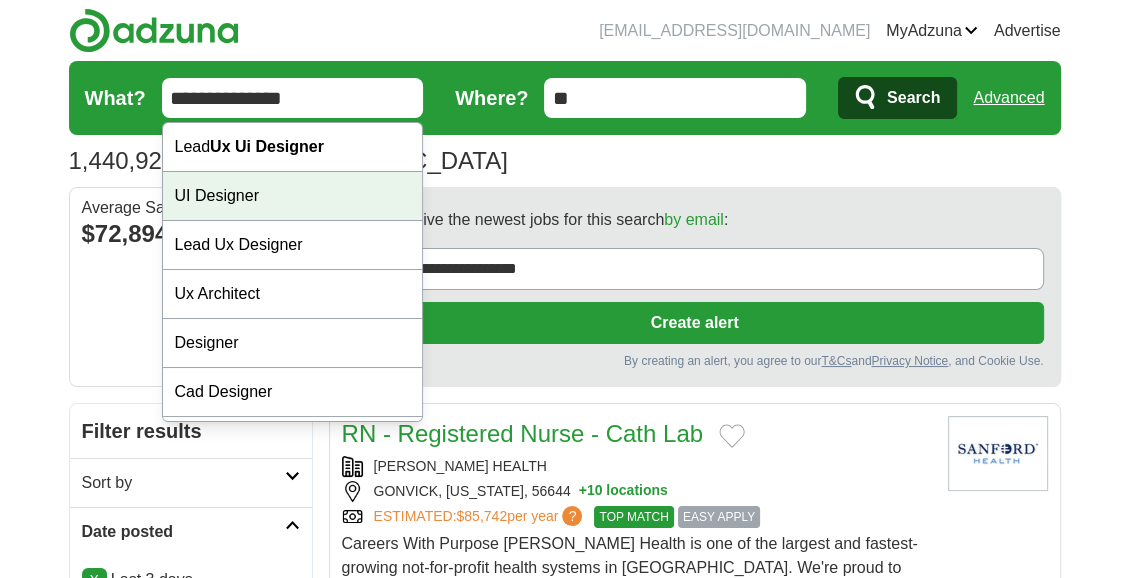 click on "UI Designer" at bounding box center [293, 196] 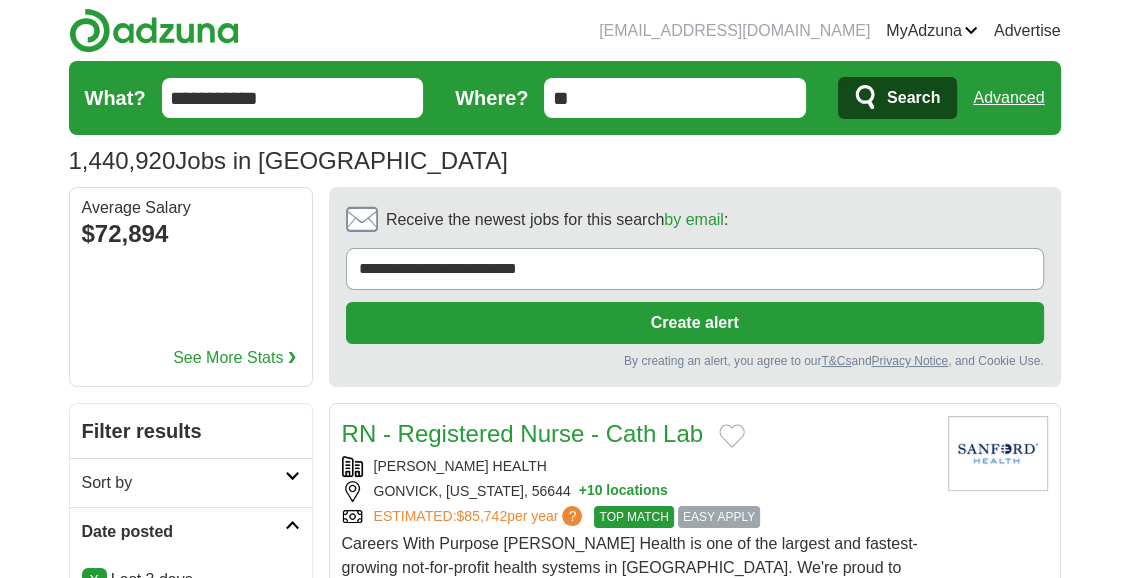 click on "**********" at bounding box center (293, 98) 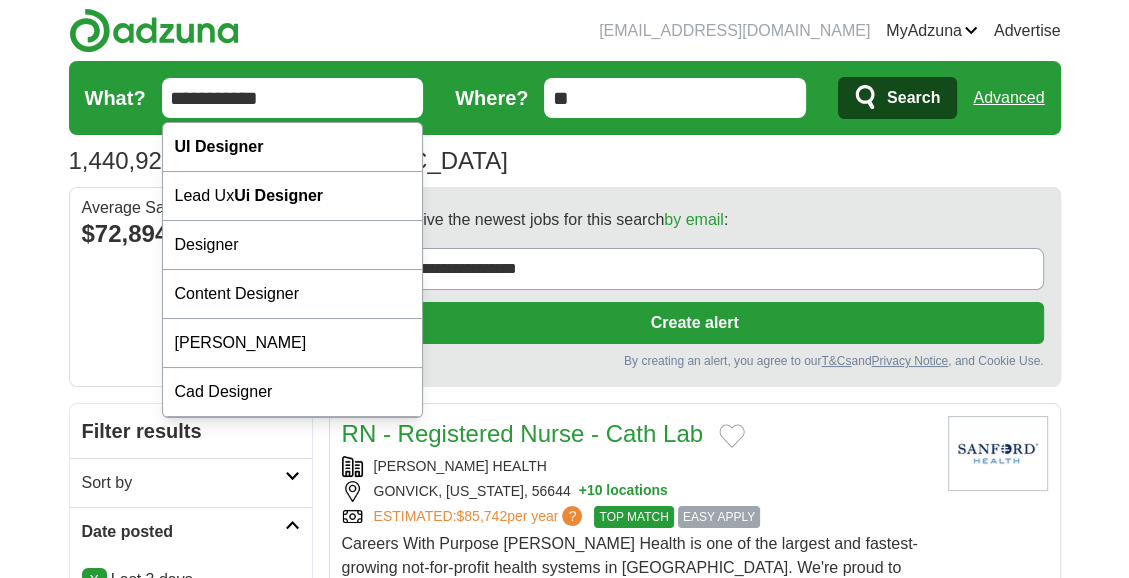 click on "**********" at bounding box center (293, 98) 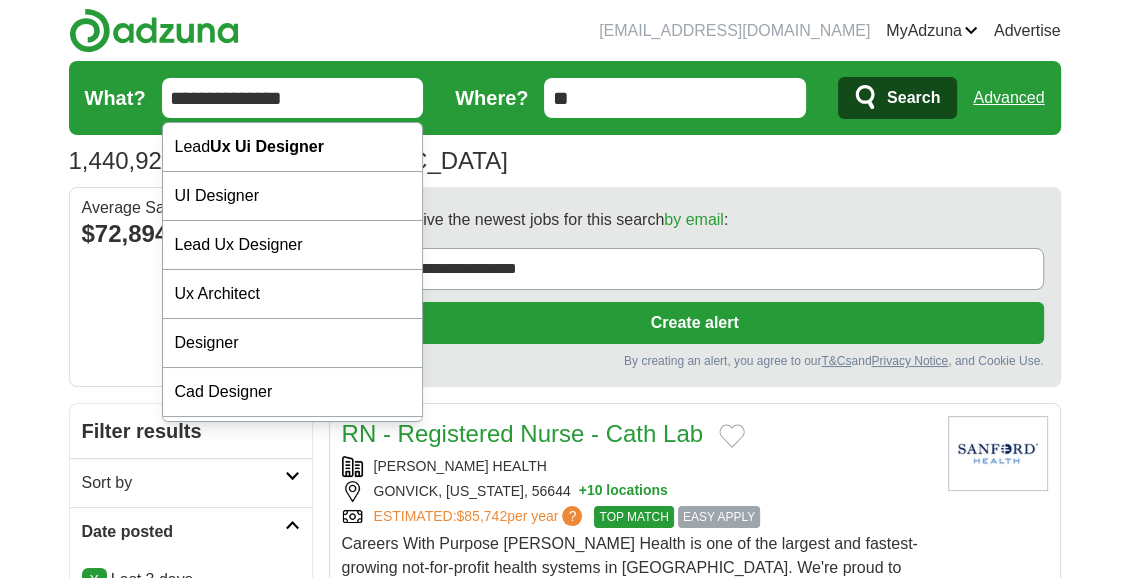 type on "**********" 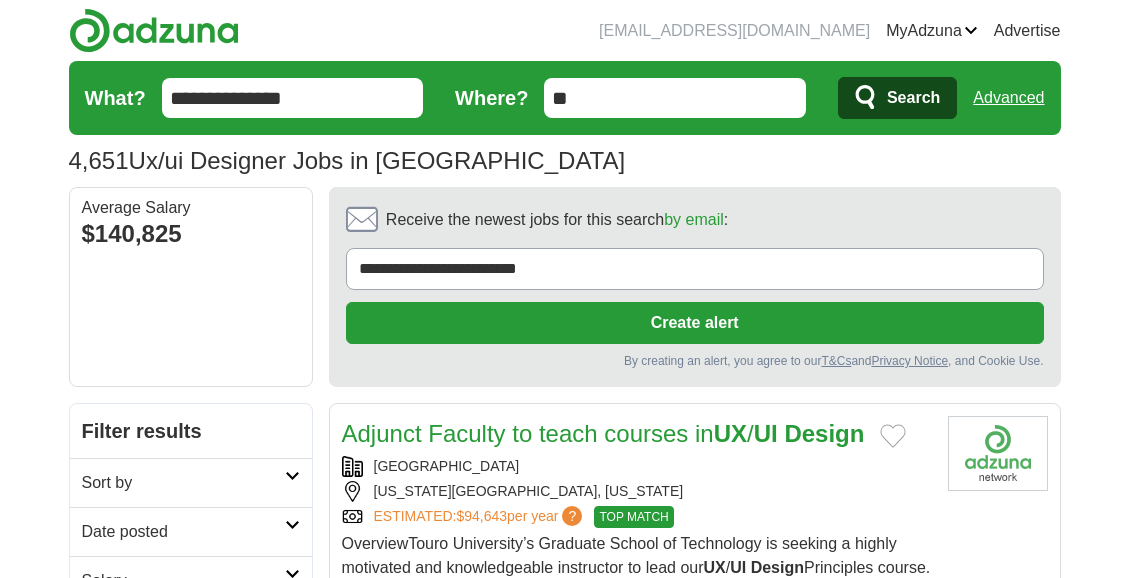 scroll, scrollTop: 0, scrollLeft: 0, axis: both 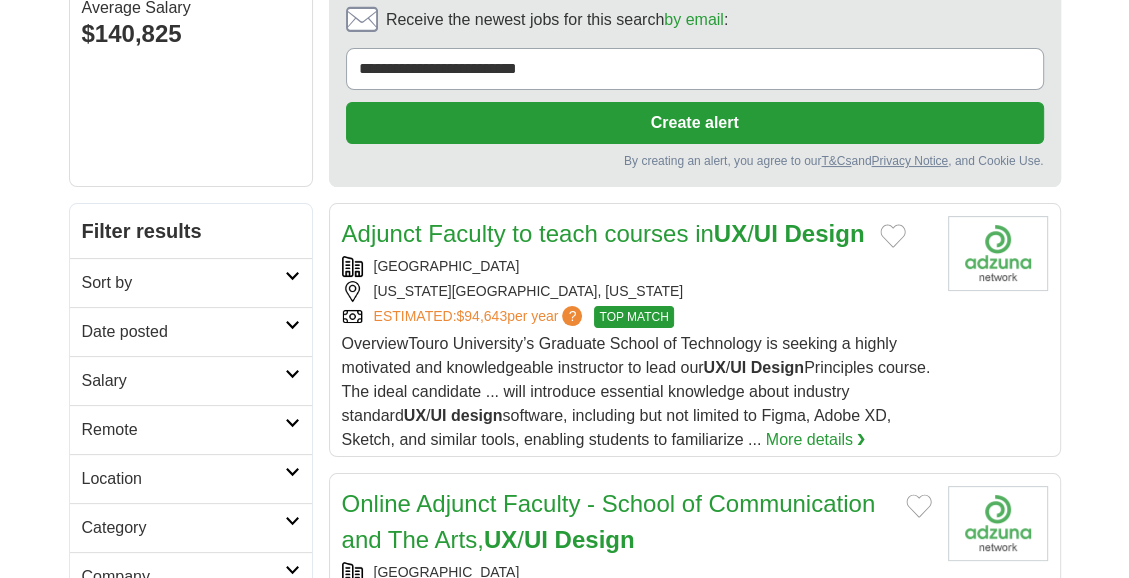 click on "Date posted" at bounding box center (183, 332) 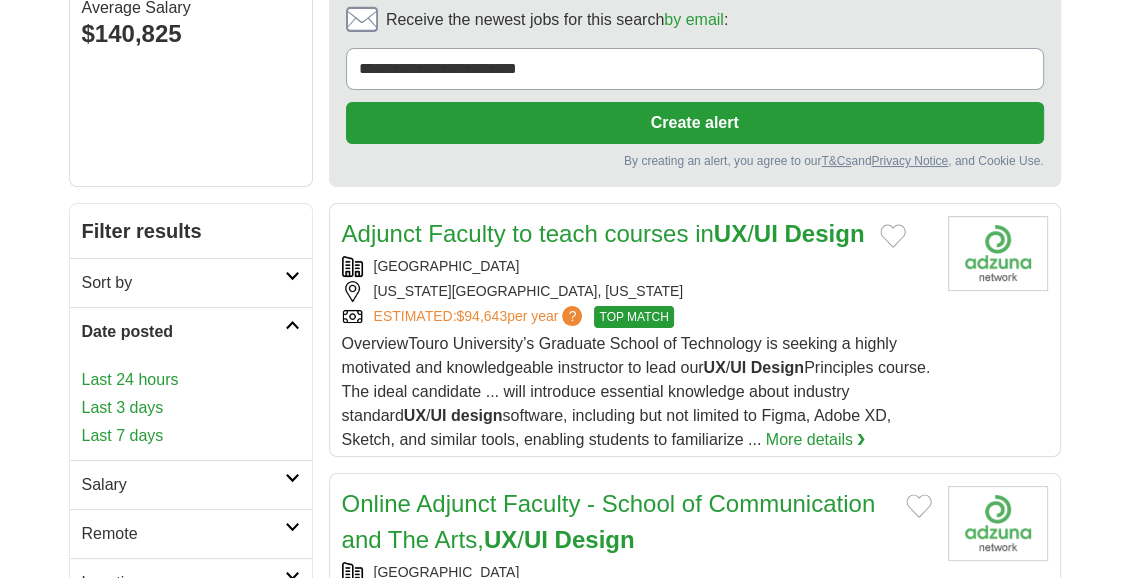 click on "Last 3 days" at bounding box center (191, 408) 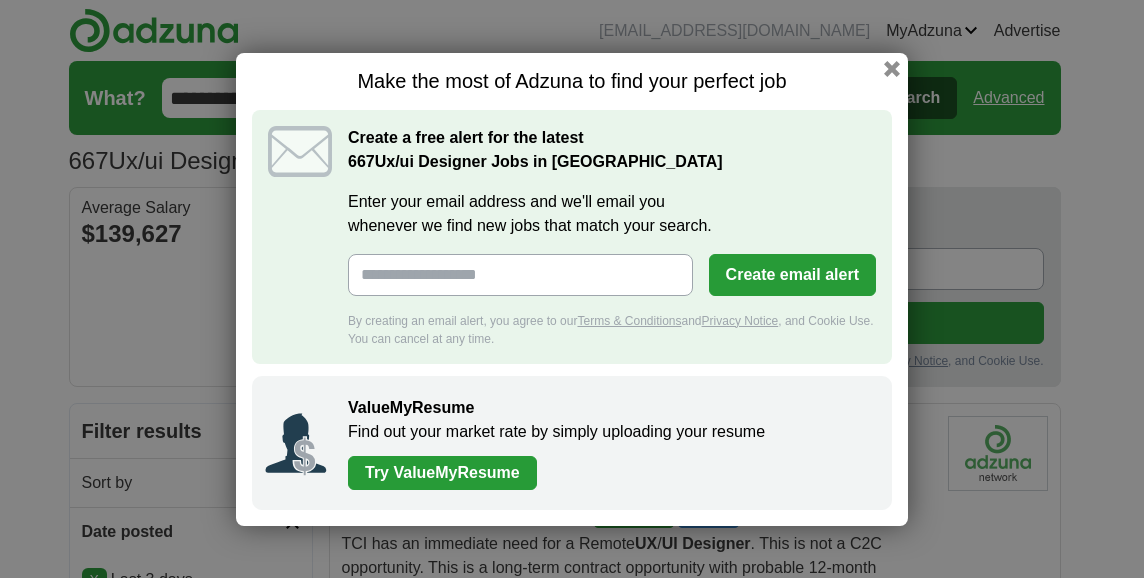 scroll, scrollTop: 0, scrollLeft: 0, axis: both 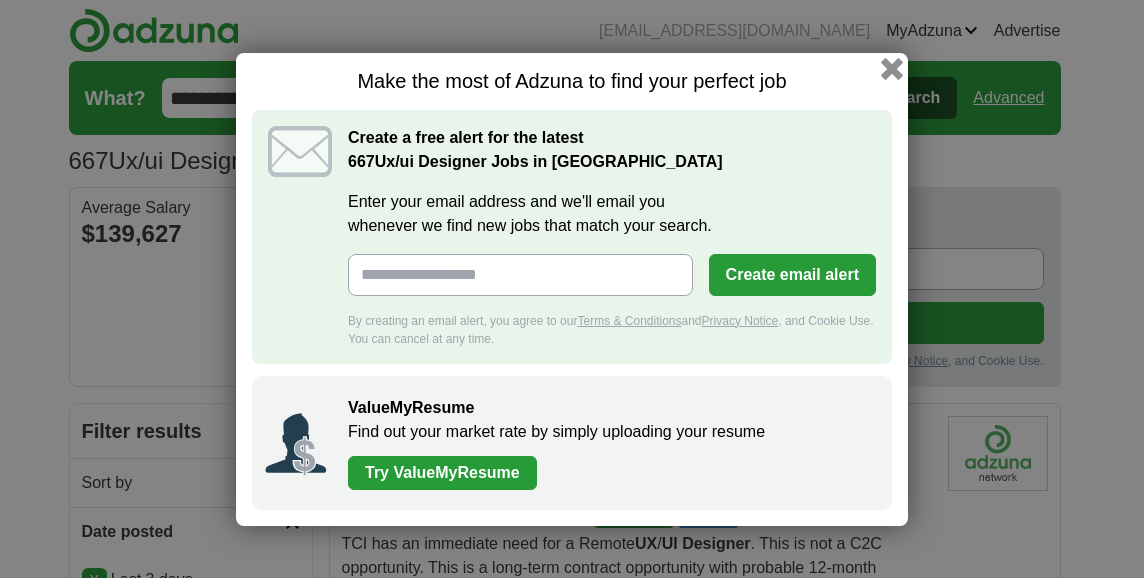 click at bounding box center (892, 68) 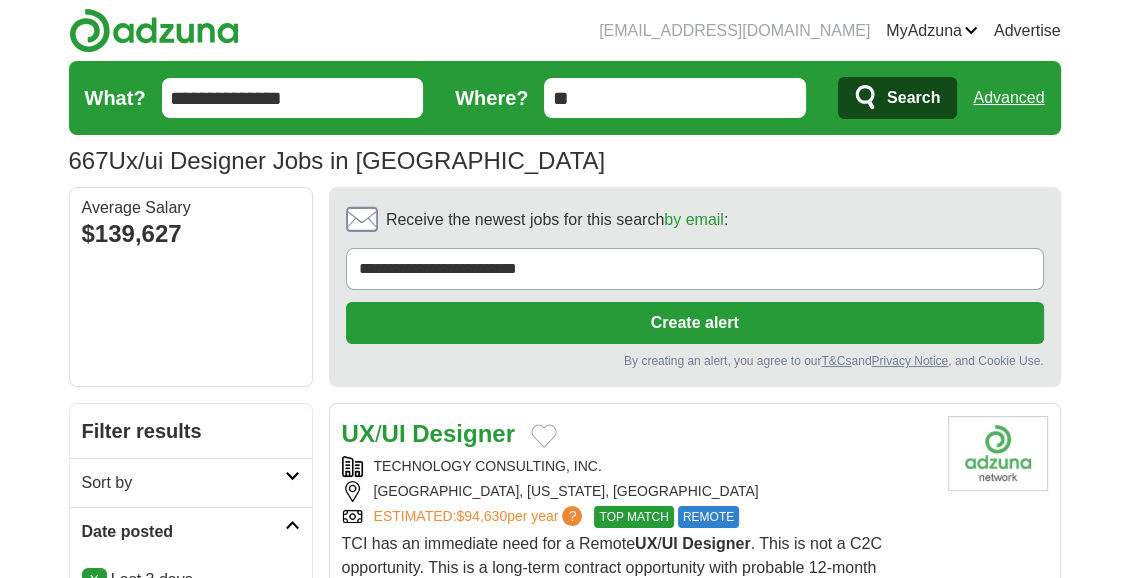 scroll, scrollTop: 600, scrollLeft: 0, axis: vertical 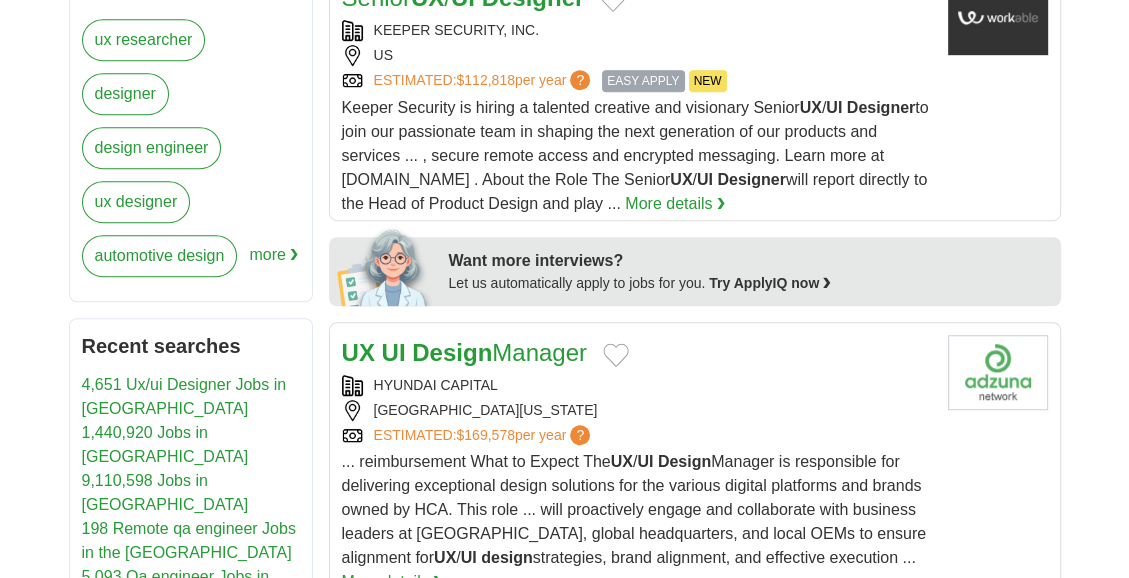 click on "Design" at bounding box center (452, 352) 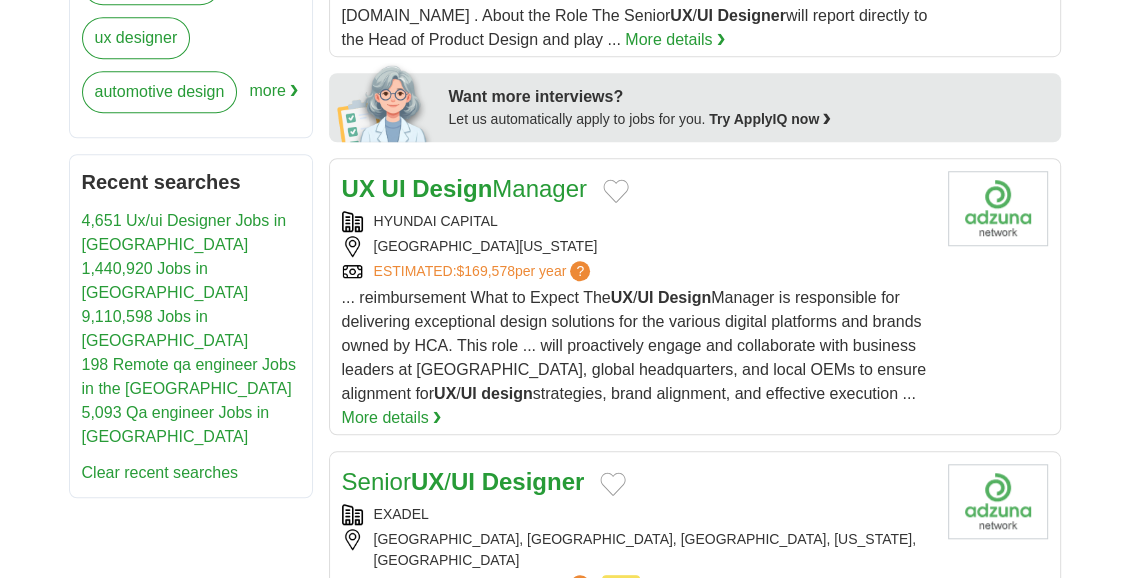 scroll, scrollTop: 1200, scrollLeft: 0, axis: vertical 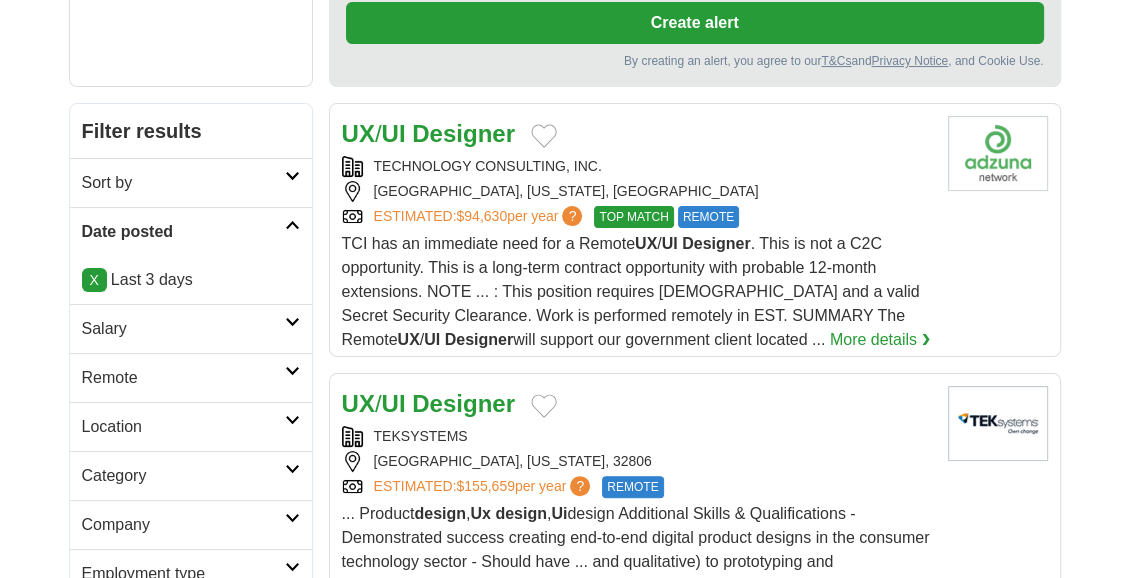 click on "Remote" at bounding box center [183, 378] 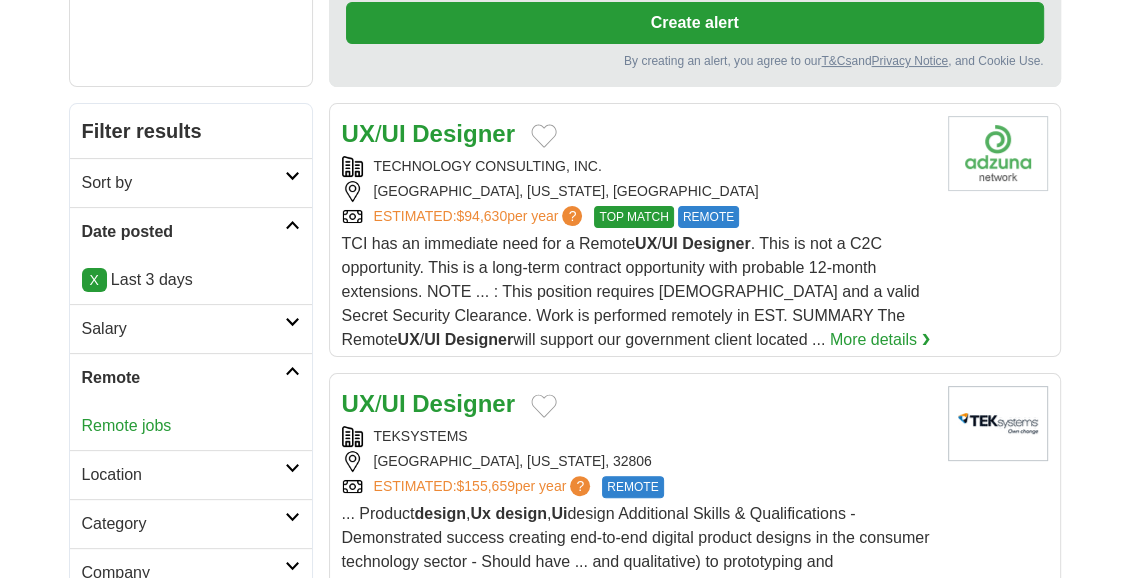click on "Remote jobs" at bounding box center [127, 425] 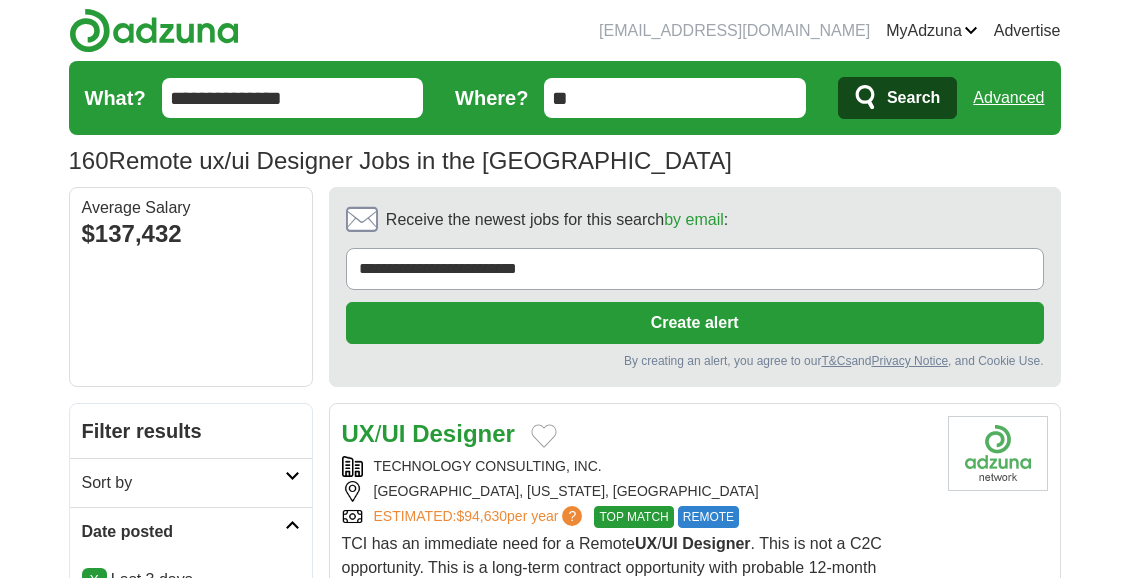 scroll, scrollTop: 0, scrollLeft: 0, axis: both 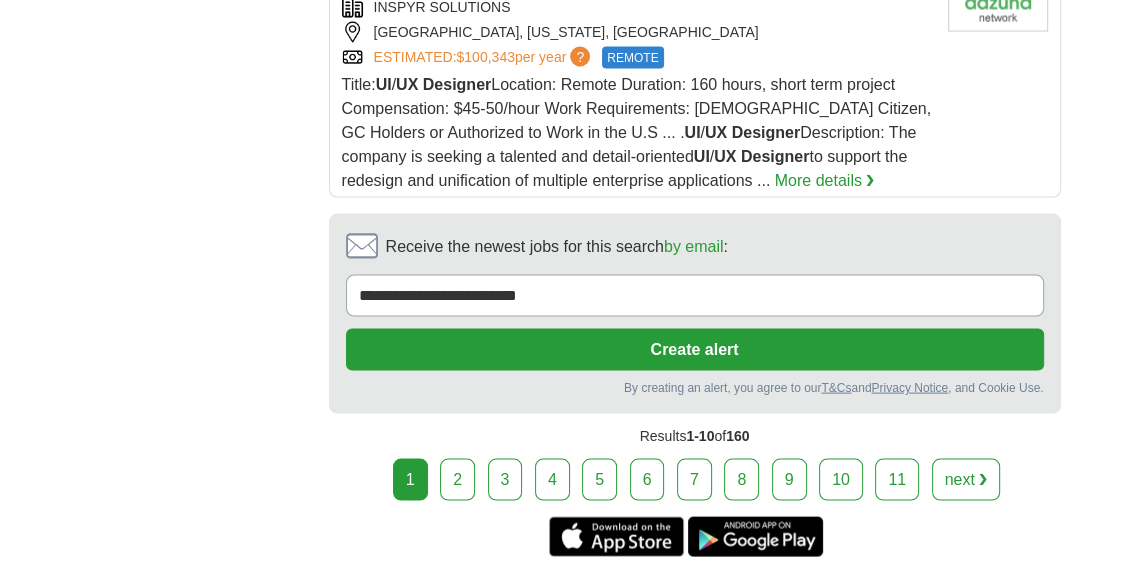 click on "2" at bounding box center [457, 480] 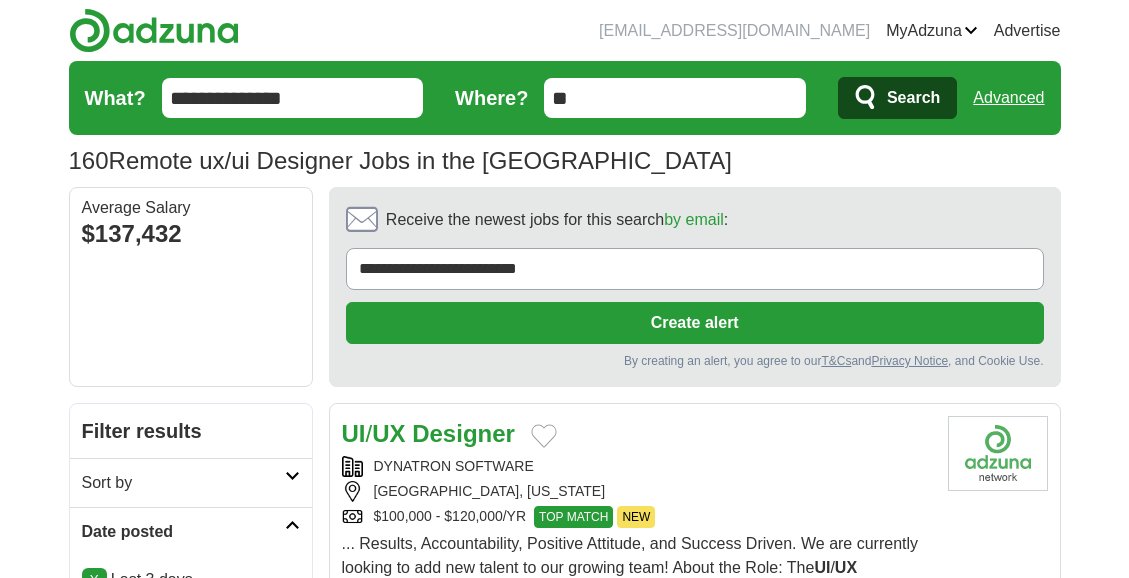 scroll, scrollTop: 0, scrollLeft: 0, axis: both 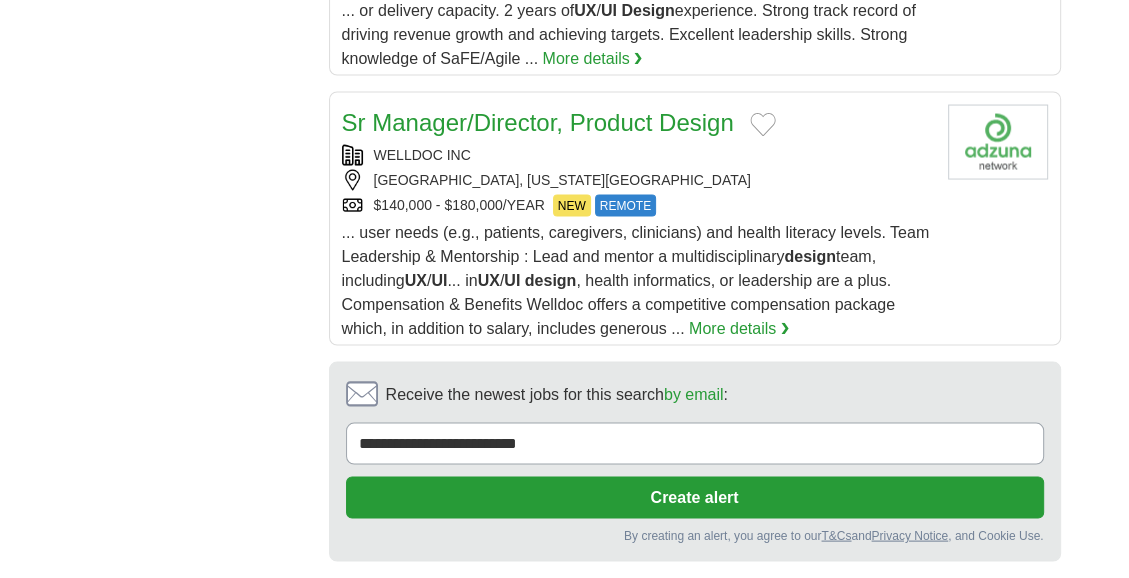 click on "3" at bounding box center (597, 628) 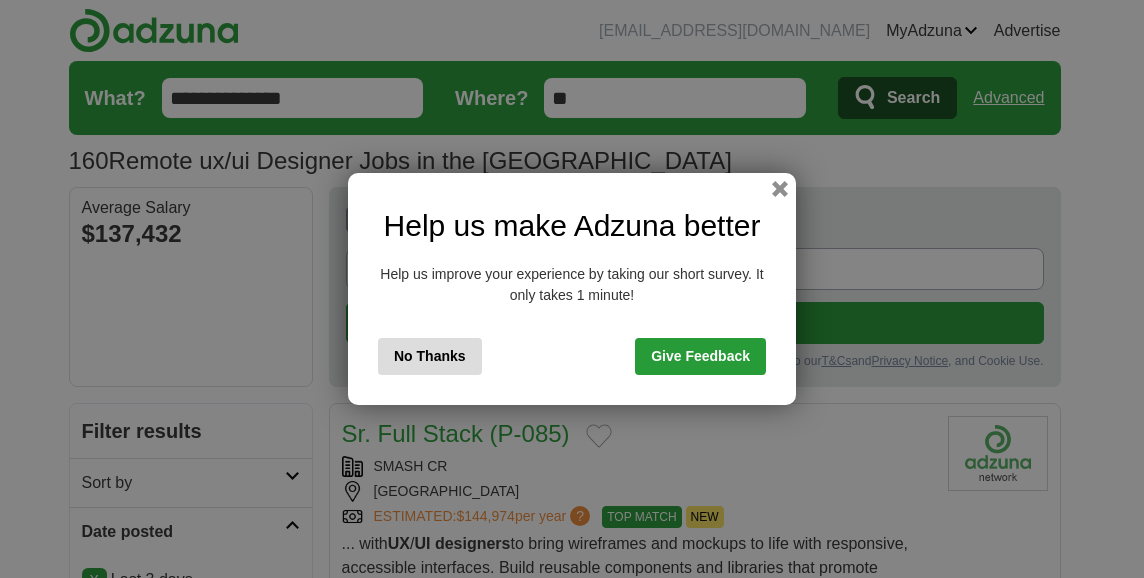 scroll, scrollTop: 0, scrollLeft: 0, axis: both 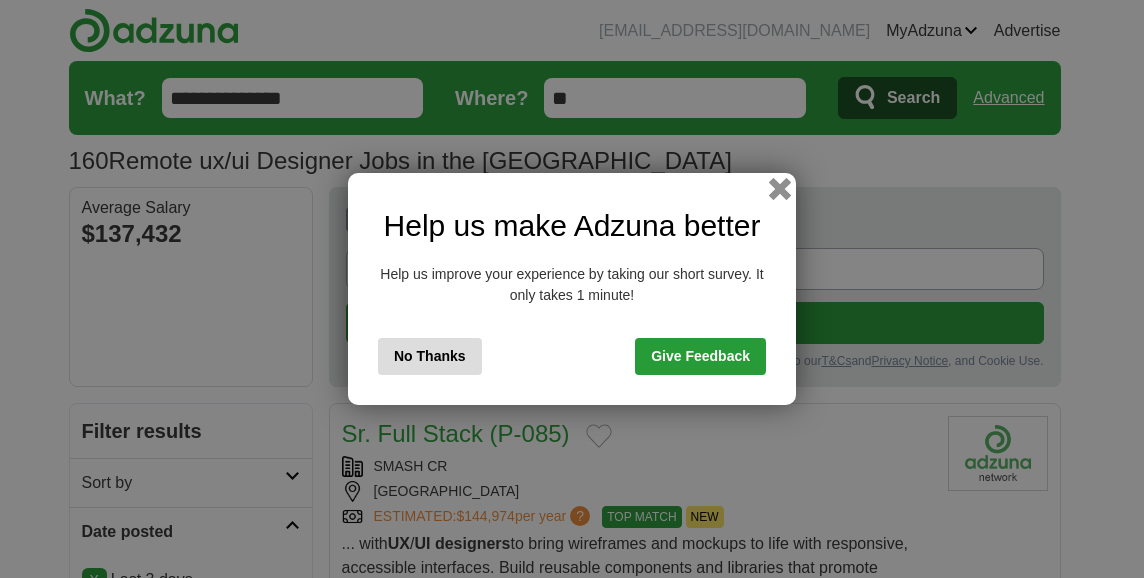 click at bounding box center (780, 189) 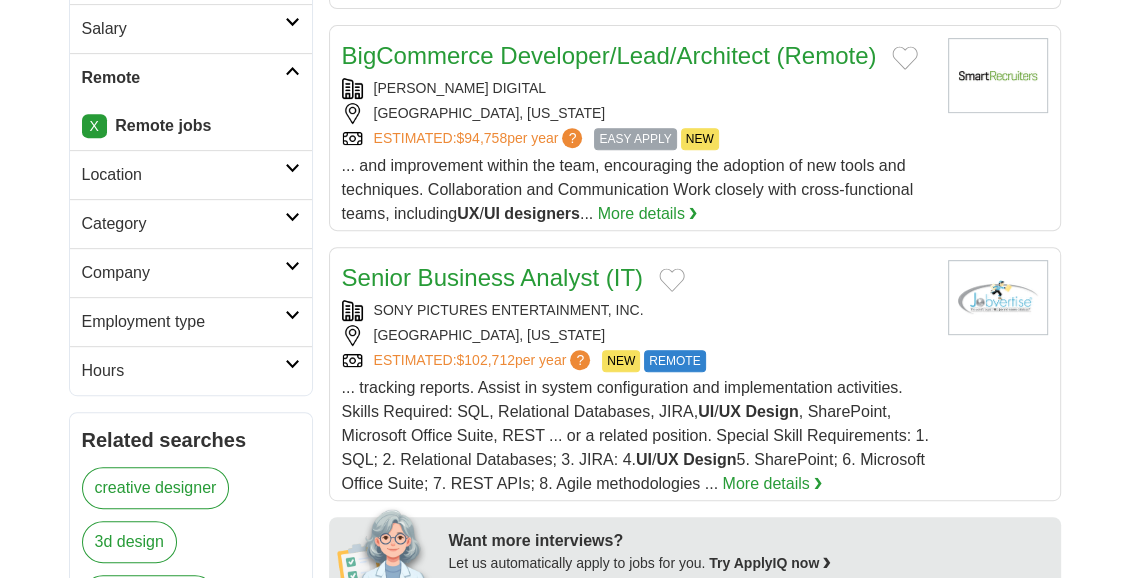 scroll, scrollTop: 0, scrollLeft: 0, axis: both 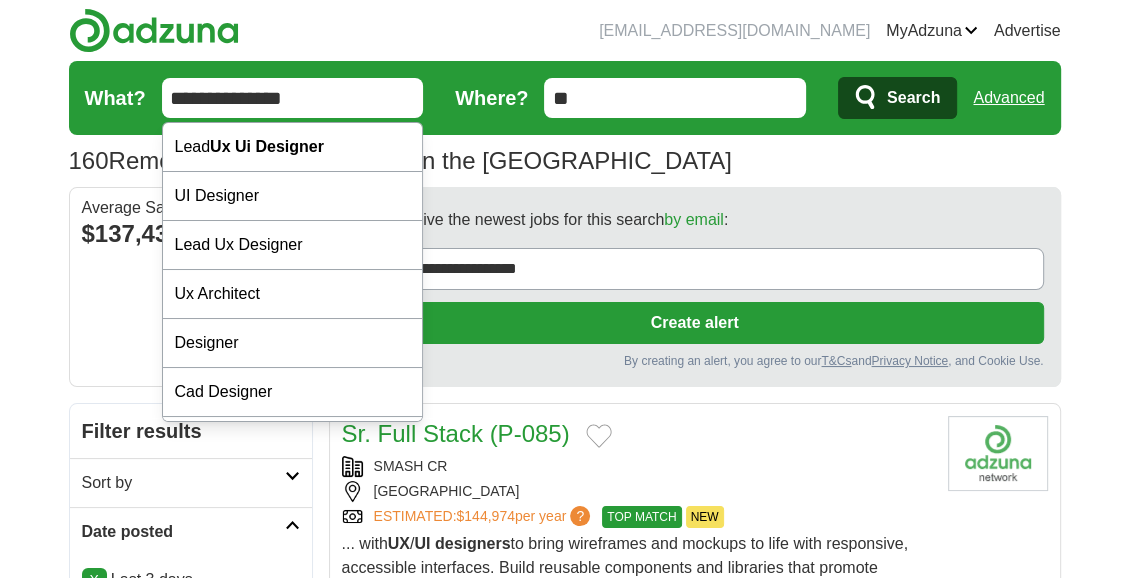 drag, startPoint x: 350, startPoint y: 96, endPoint x: -4, endPoint y: 100, distance: 354.02258 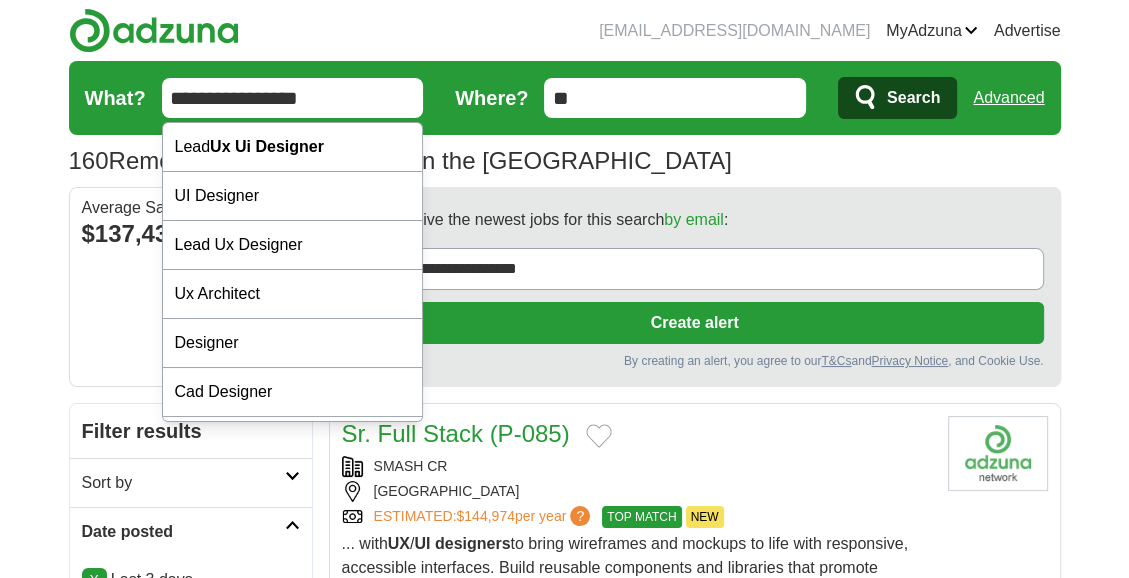 type on "**********" 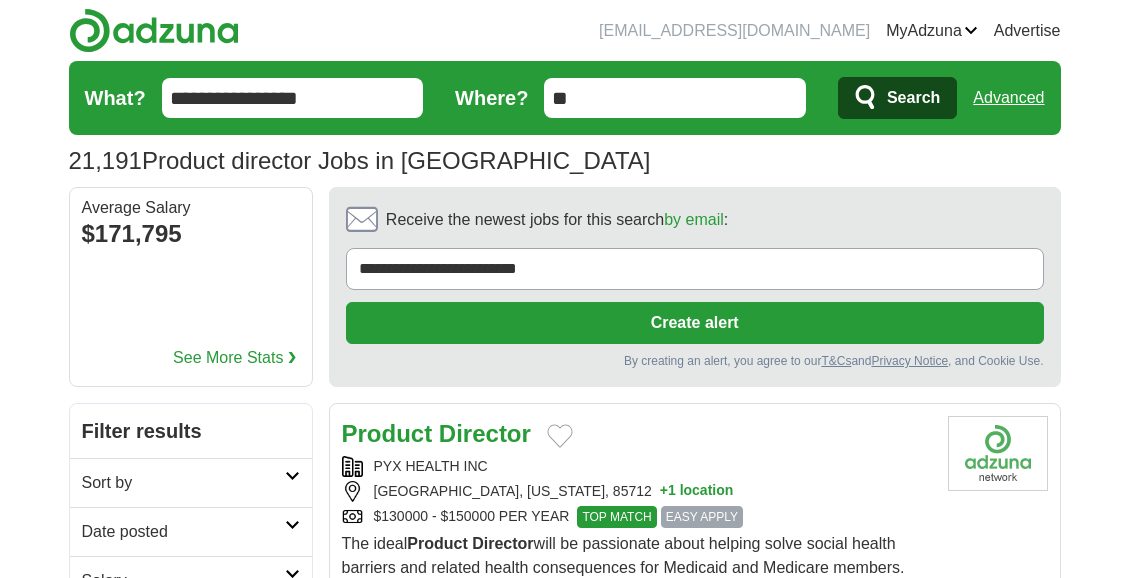 scroll, scrollTop: 0, scrollLeft: 0, axis: both 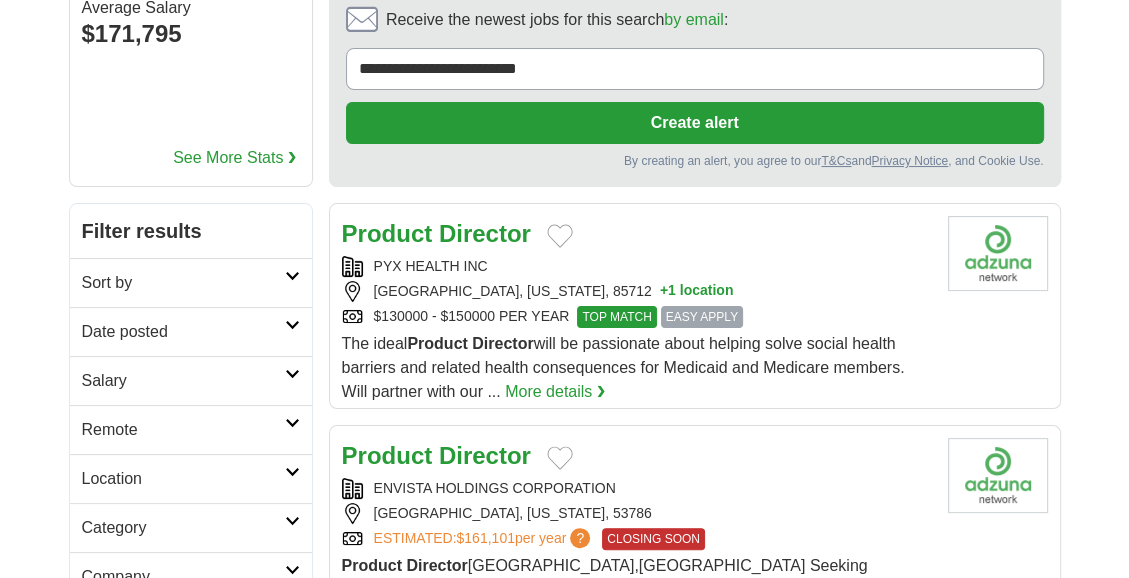 click on "Date posted" at bounding box center [183, 332] 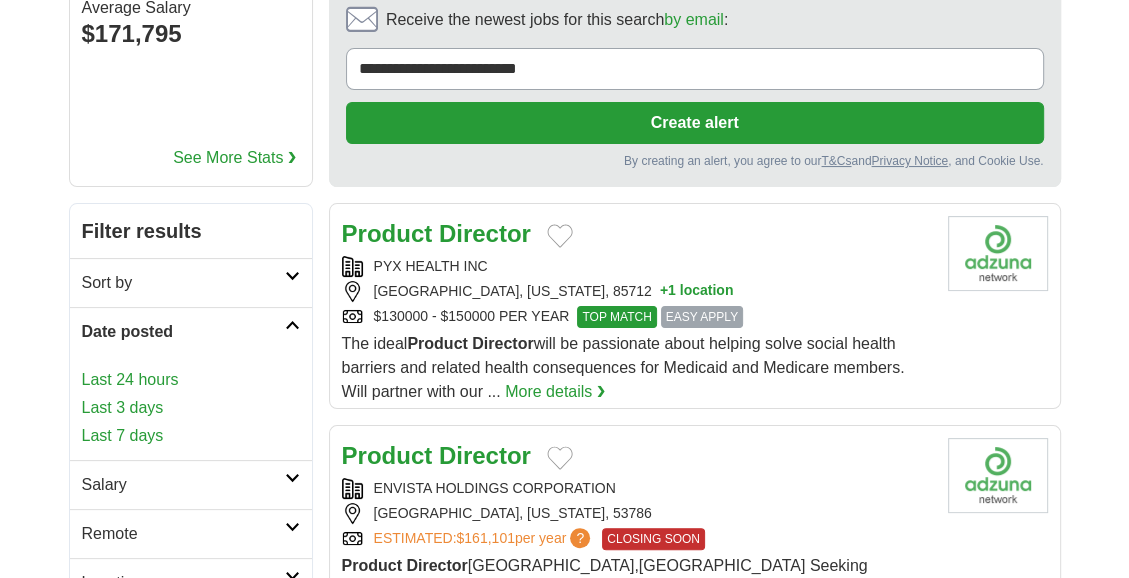 click on "Last 3 days" at bounding box center [191, 408] 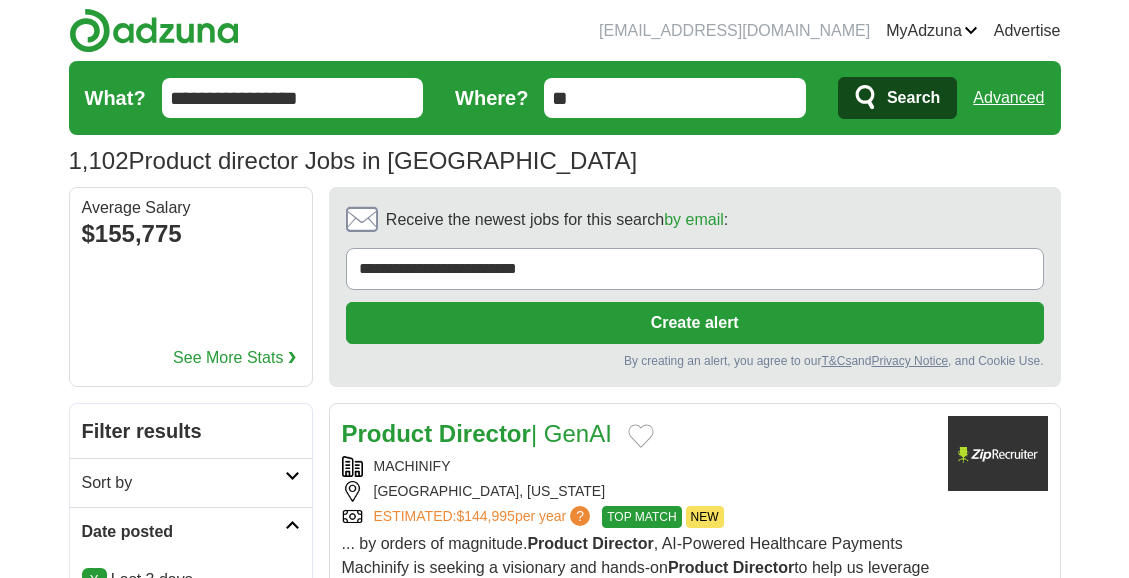 scroll, scrollTop: 0, scrollLeft: 0, axis: both 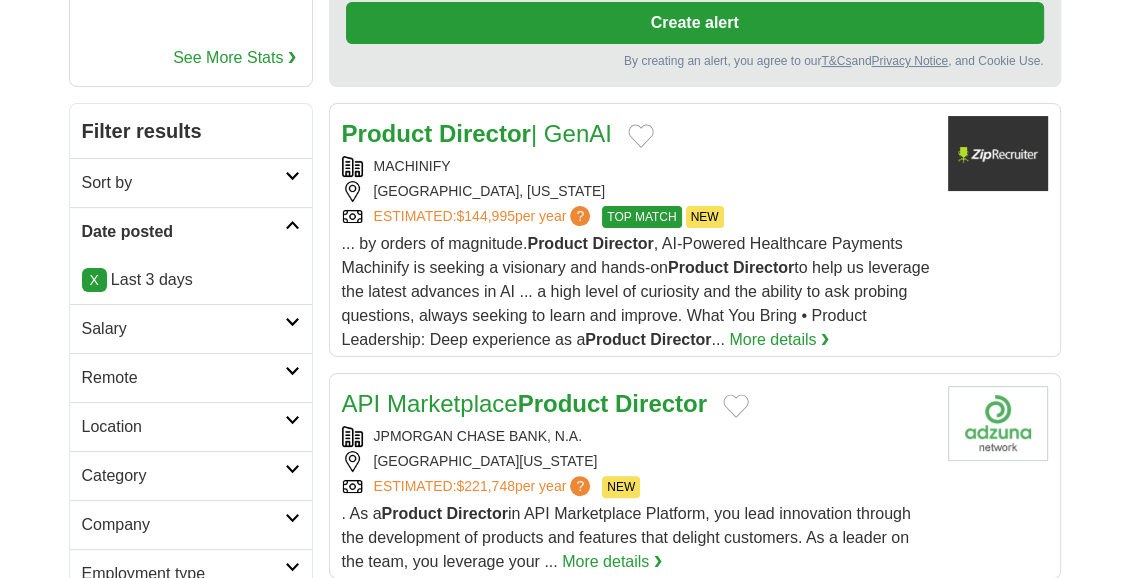 click on "Remote" at bounding box center [191, 377] 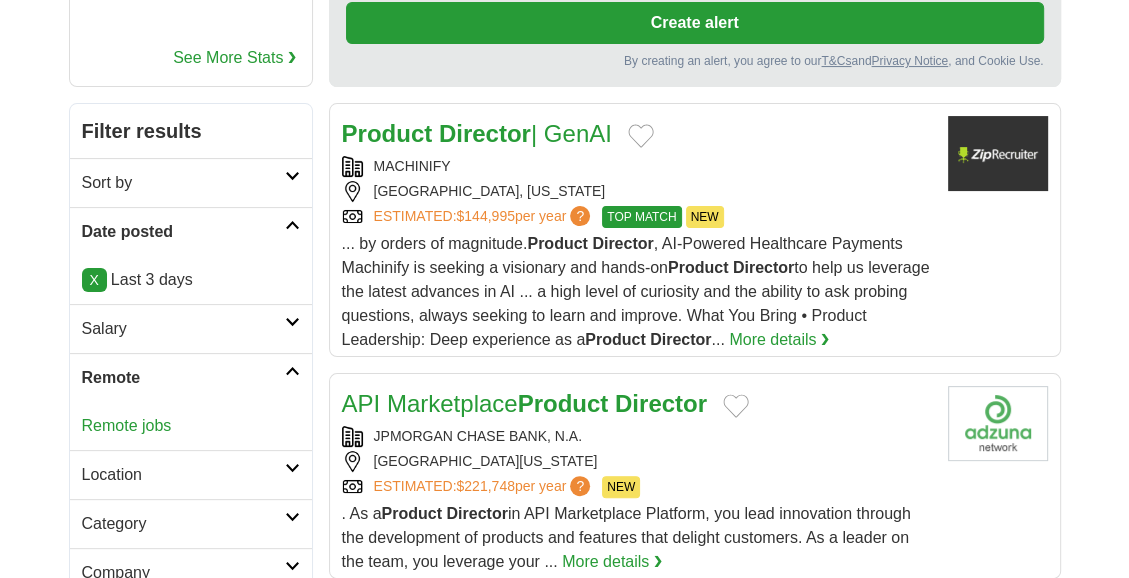 click on "Remote jobs" at bounding box center (127, 425) 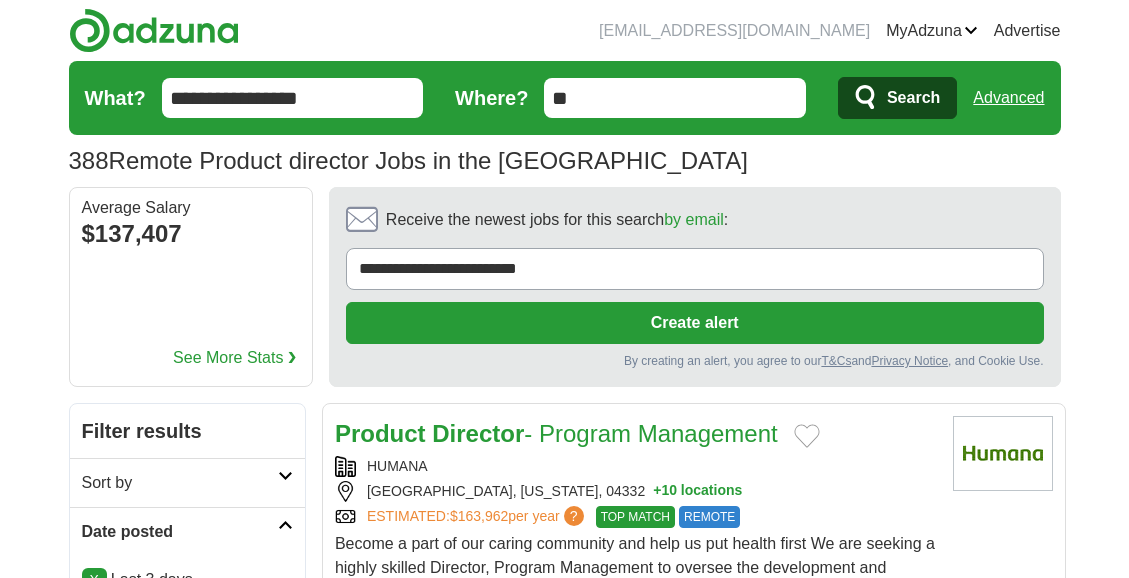 scroll, scrollTop: 0, scrollLeft: 0, axis: both 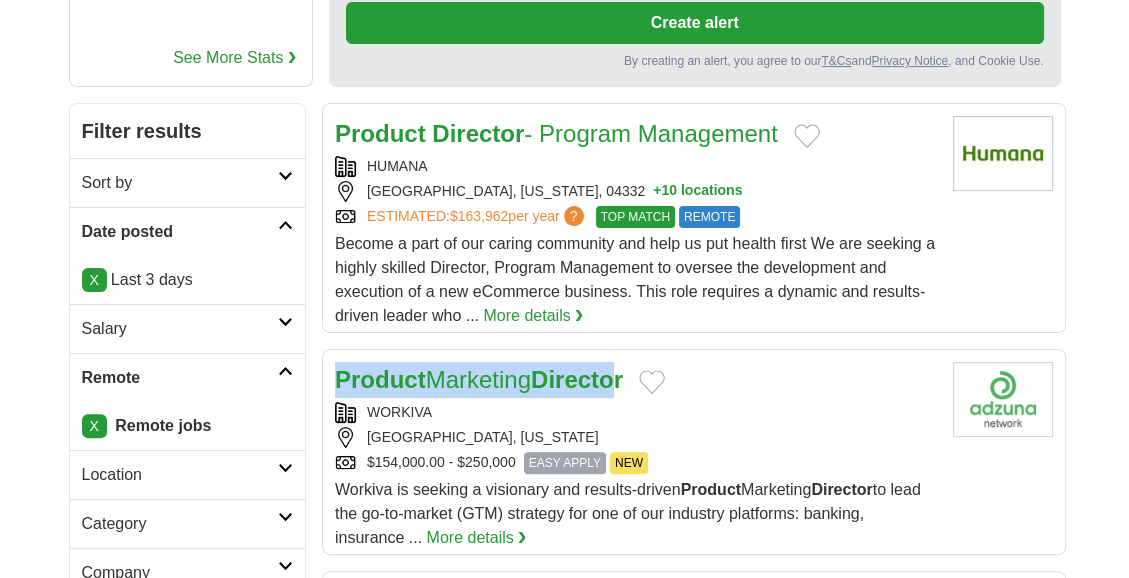 drag, startPoint x: 328, startPoint y: 373, endPoint x: 637, endPoint y: 376, distance: 309.01456 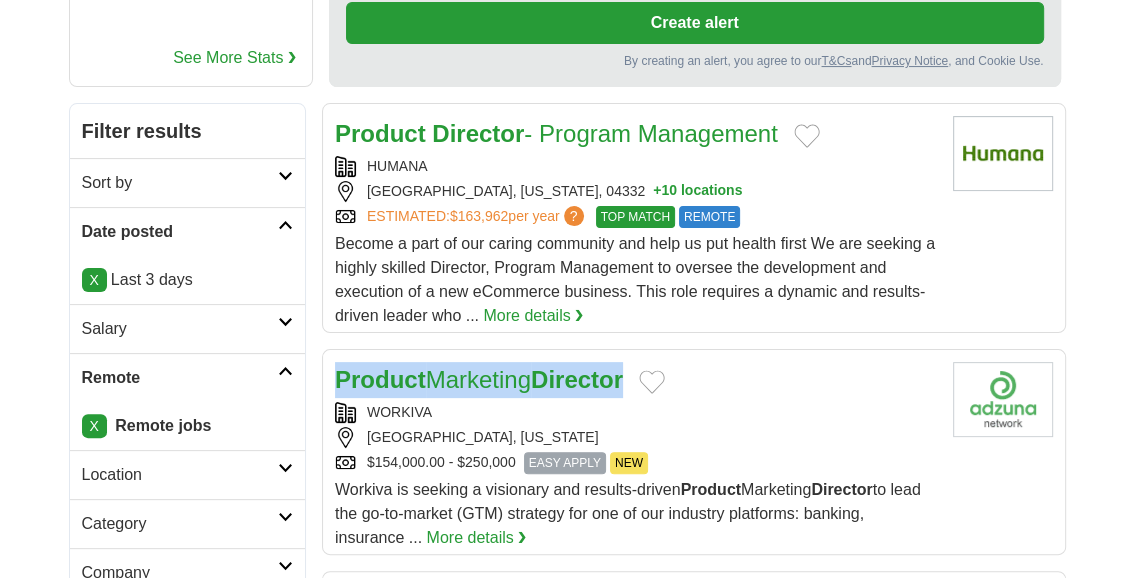 drag, startPoint x: 351, startPoint y: 372, endPoint x: 640, endPoint y: 376, distance: 289.02768 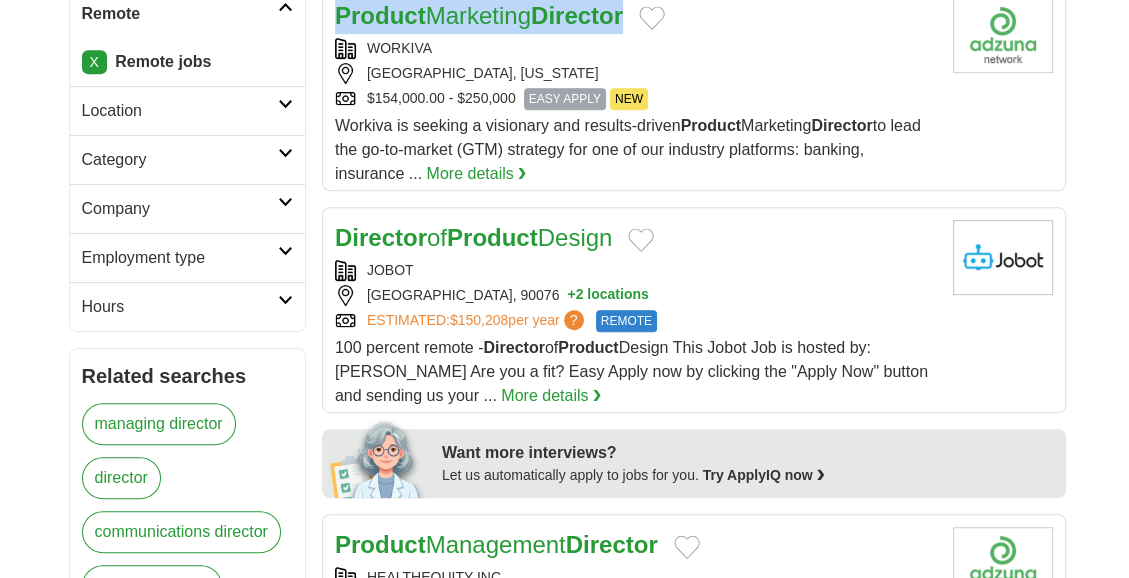 scroll, scrollTop: 700, scrollLeft: 0, axis: vertical 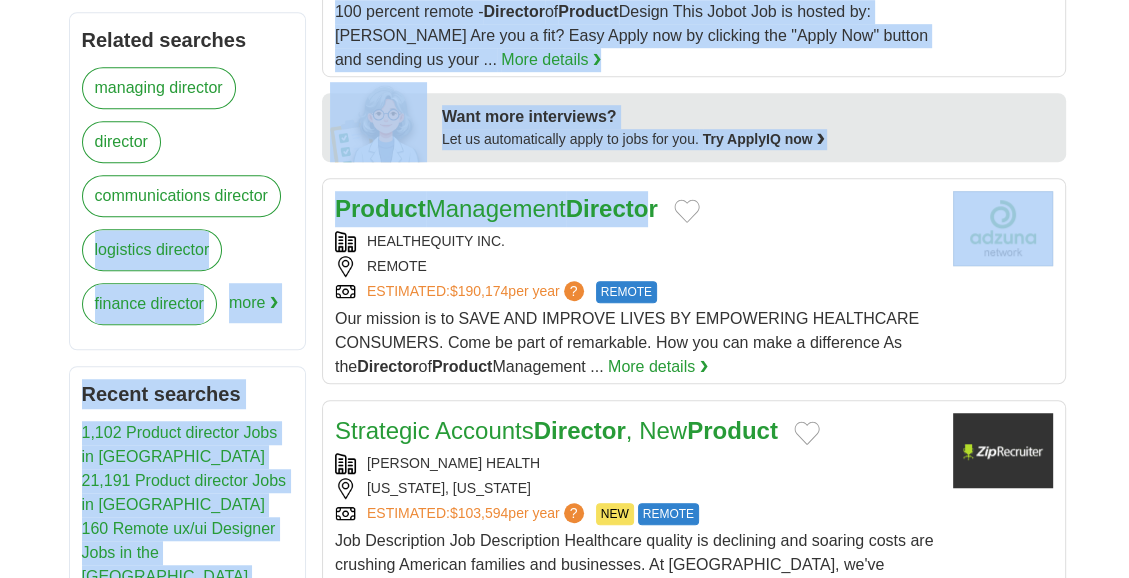 drag, startPoint x: 319, startPoint y: 188, endPoint x: 665, endPoint y: 193, distance: 346.03613 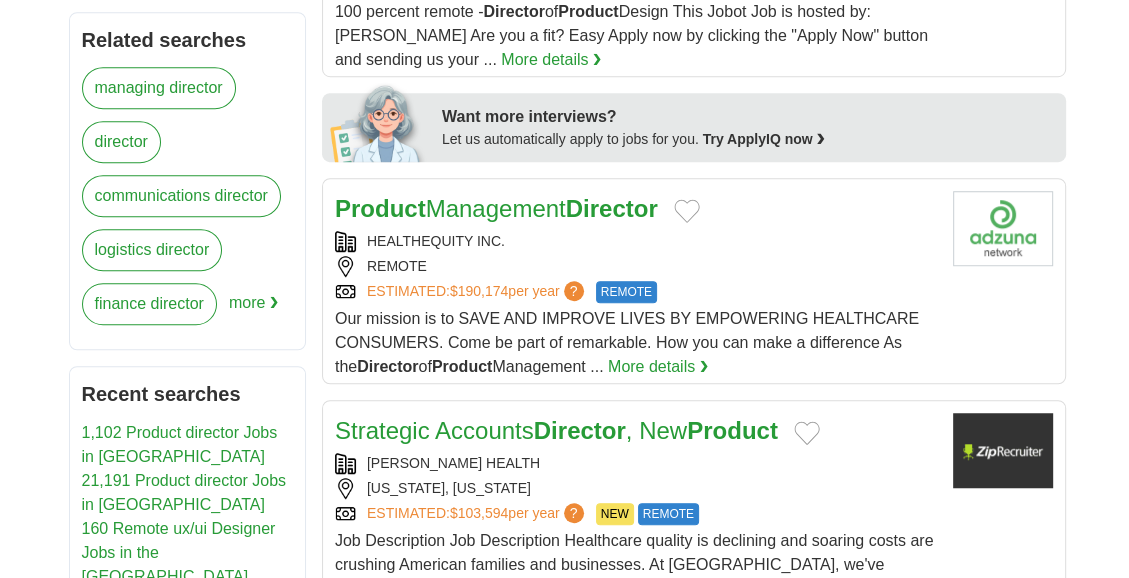 drag, startPoint x: 665, startPoint y: 193, endPoint x: 830, endPoint y: 248, distance: 173.92528 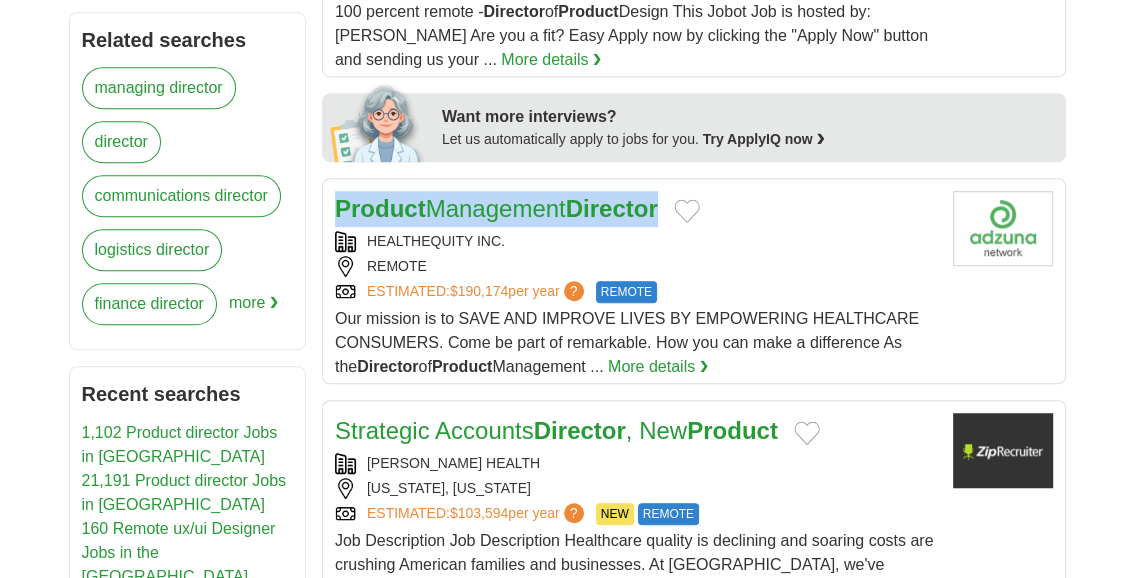 drag, startPoint x: 331, startPoint y: 192, endPoint x: 676, endPoint y: 196, distance: 345.0232 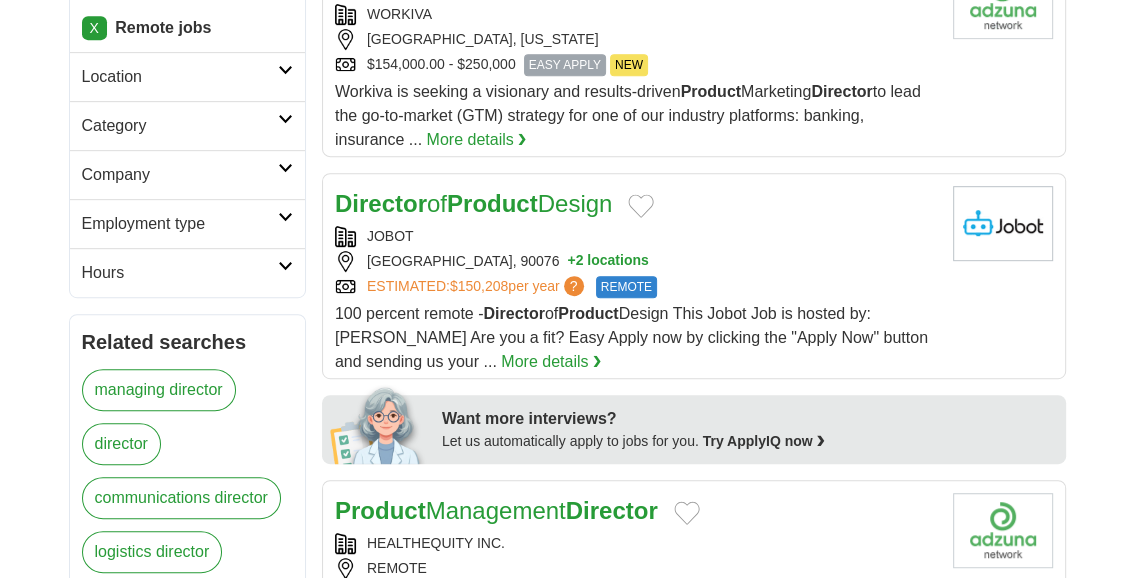 scroll, scrollTop: 703, scrollLeft: 0, axis: vertical 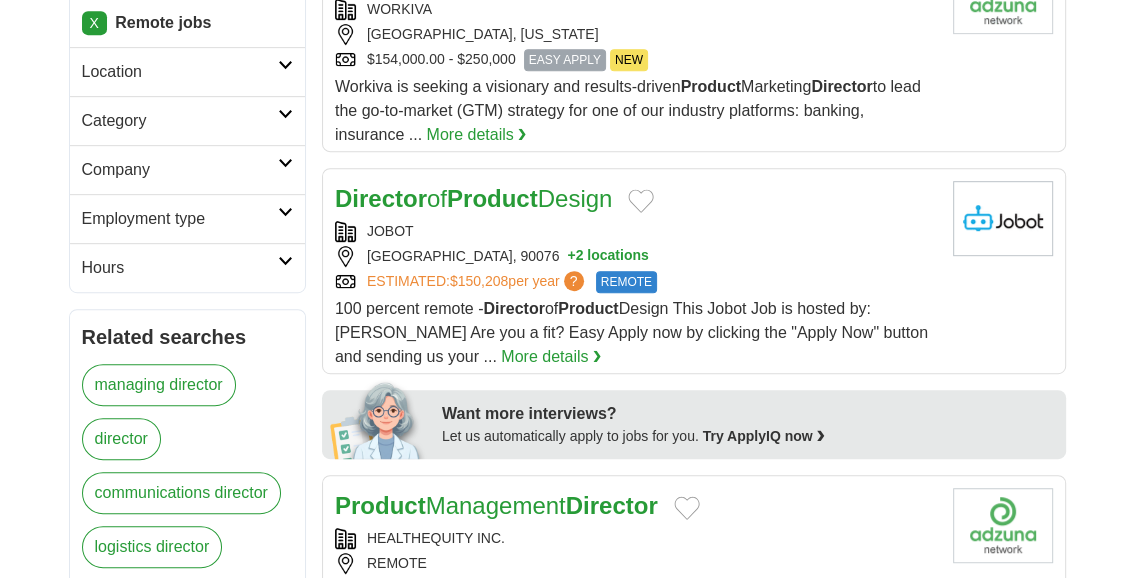 drag, startPoint x: 493, startPoint y: 508, endPoint x: 495, endPoint y: 481, distance: 27.073973 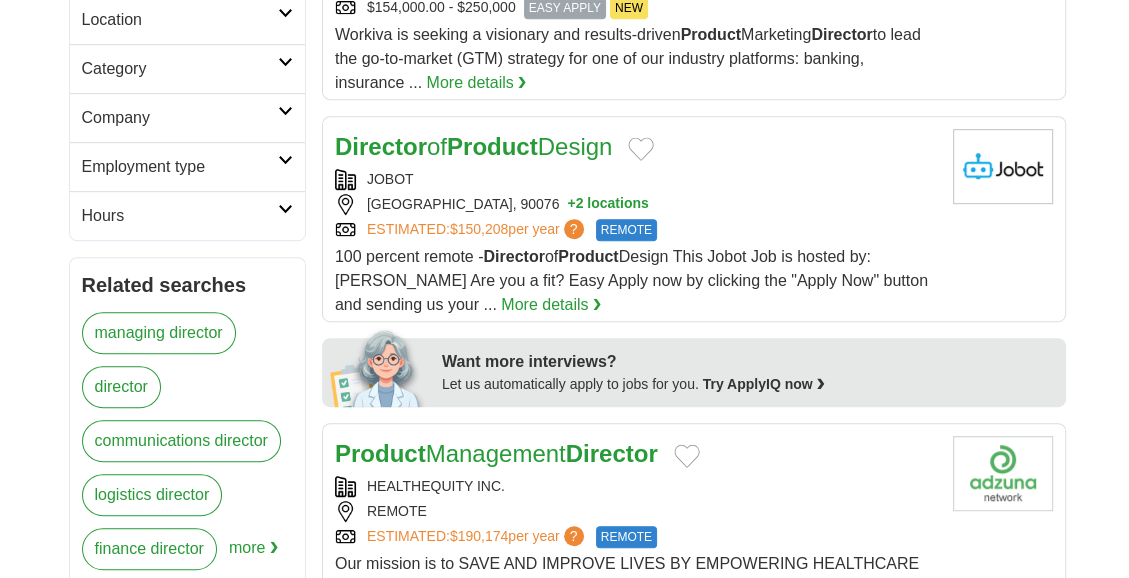 scroll, scrollTop: 803, scrollLeft: 0, axis: vertical 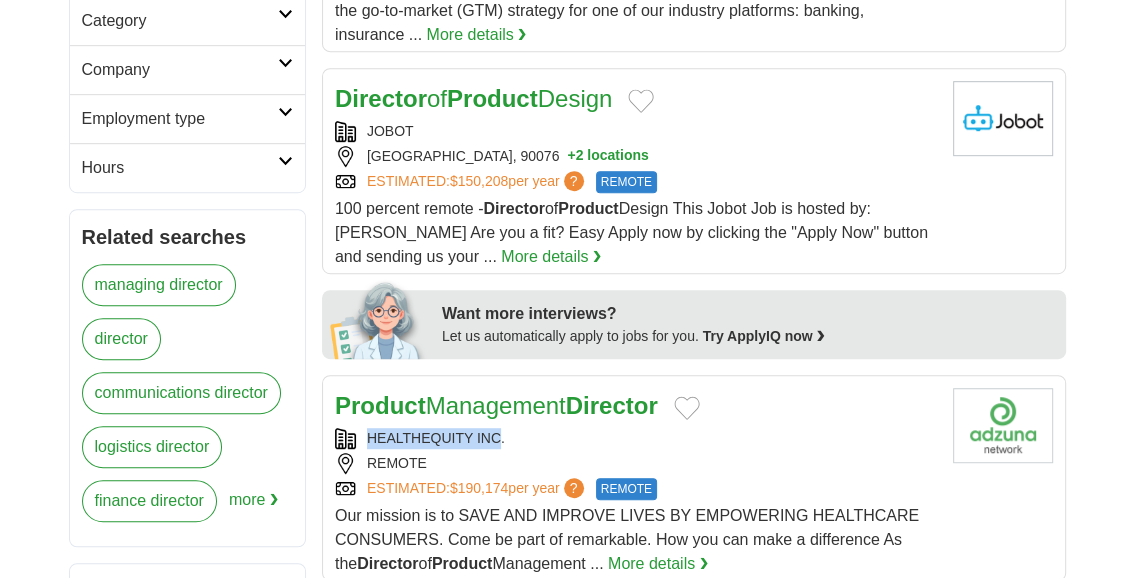 drag, startPoint x: 507, startPoint y: 435, endPoint x: 375, endPoint y: 442, distance: 132.18547 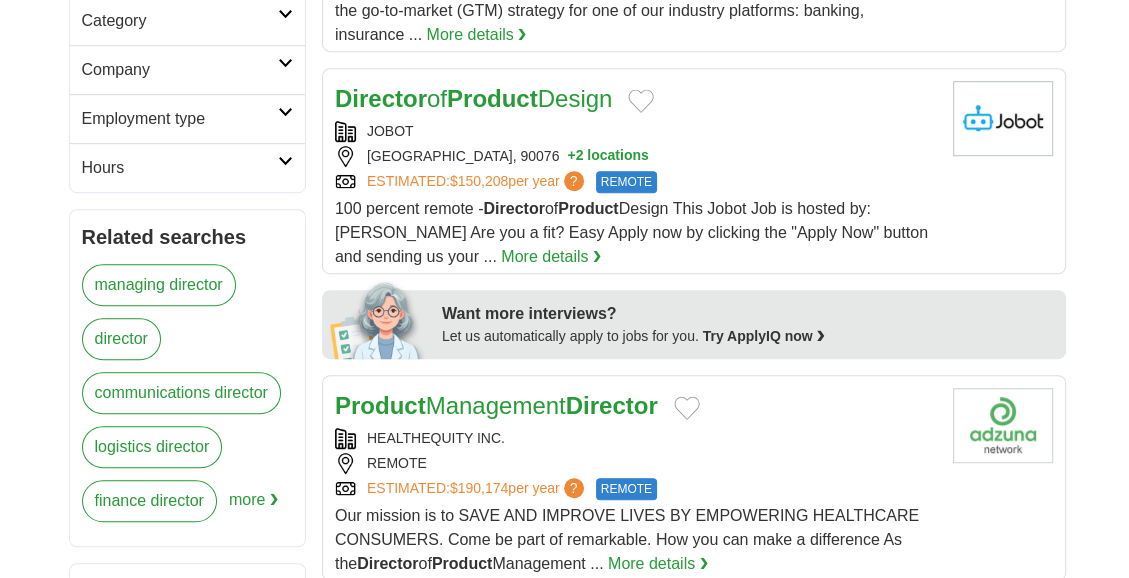 click on "HEALTHEQUITY INC." at bounding box center [636, 438] 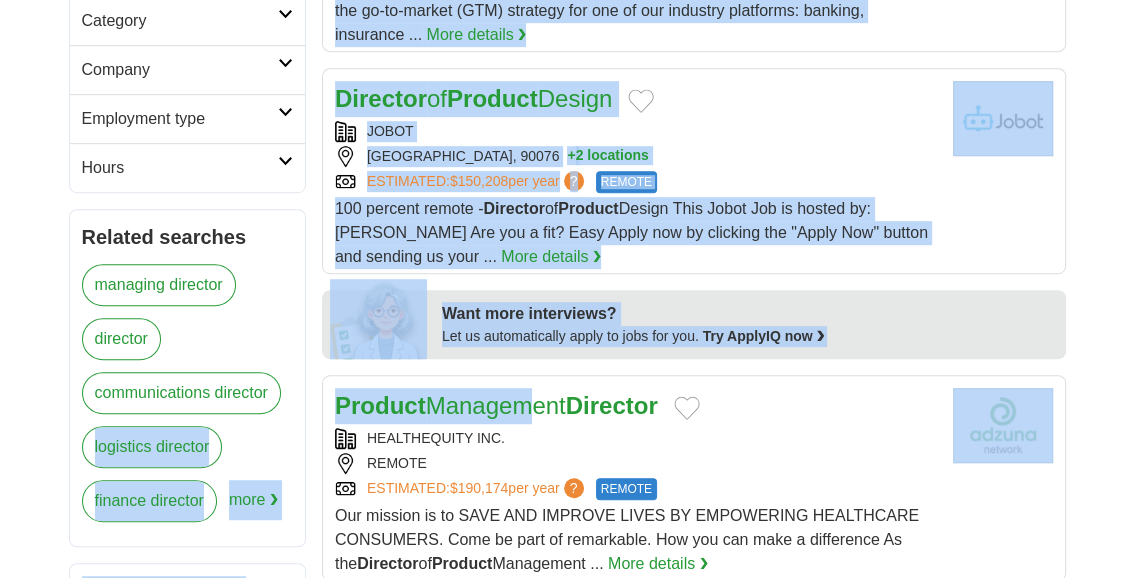 drag, startPoint x: 319, startPoint y: 396, endPoint x: 526, endPoint y: 410, distance: 207.47289 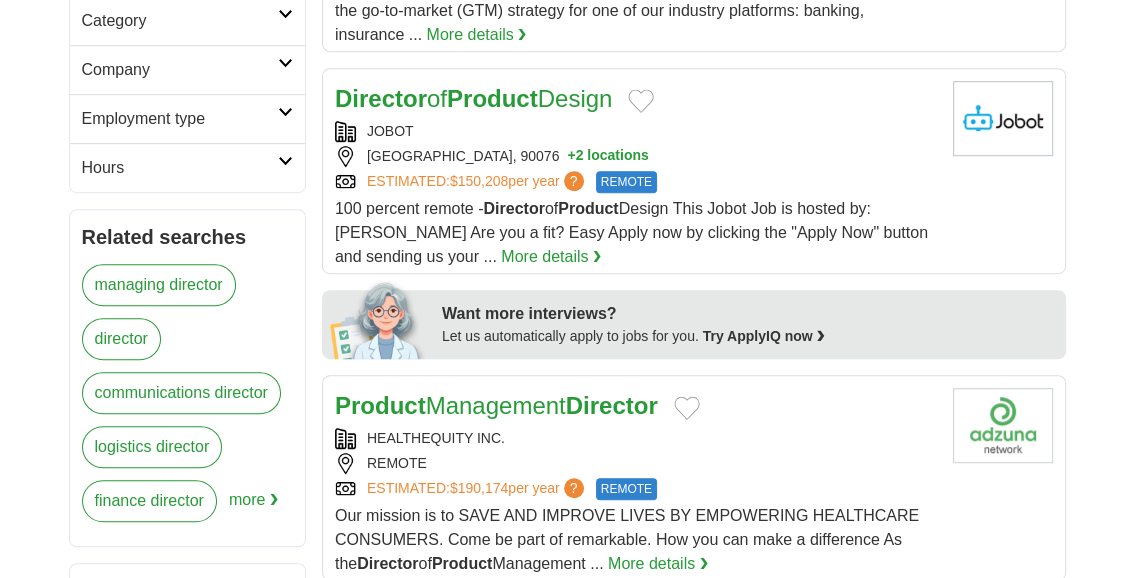drag, startPoint x: 526, startPoint y: 410, endPoint x: 772, endPoint y: 451, distance: 249.39326 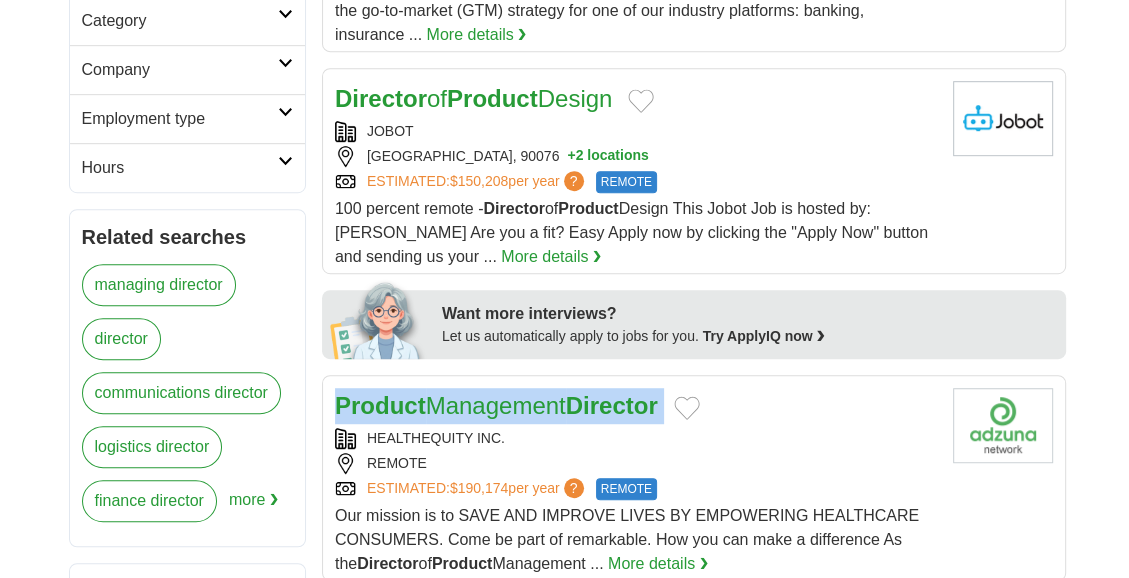 copy on "Product  Management  Director" 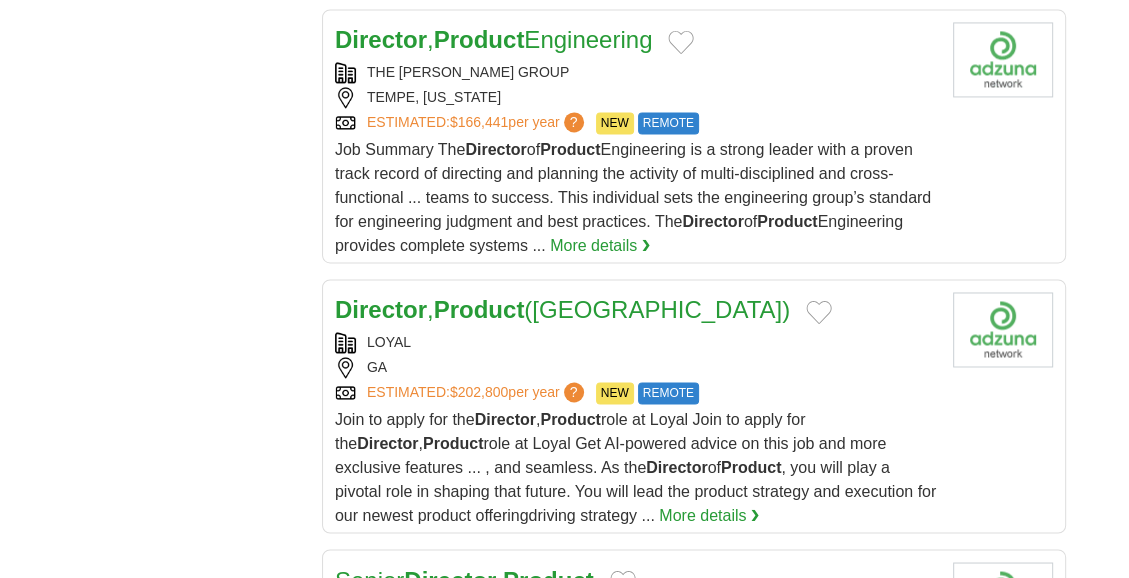 scroll, scrollTop: 2303, scrollLeft: 0, axis: vertical 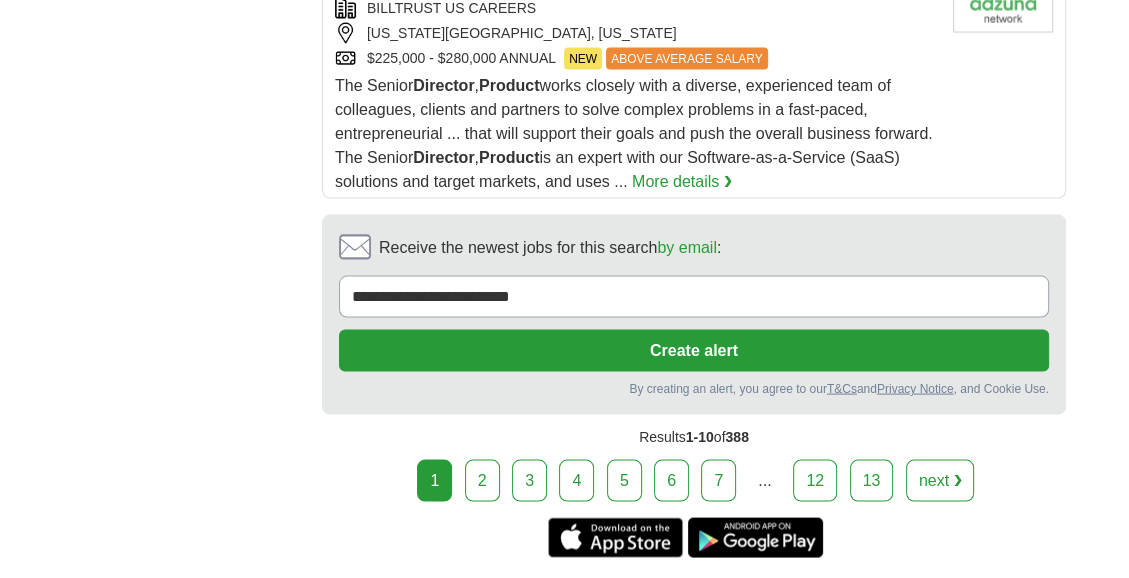 click on "2" at bounding box center (482, 481) 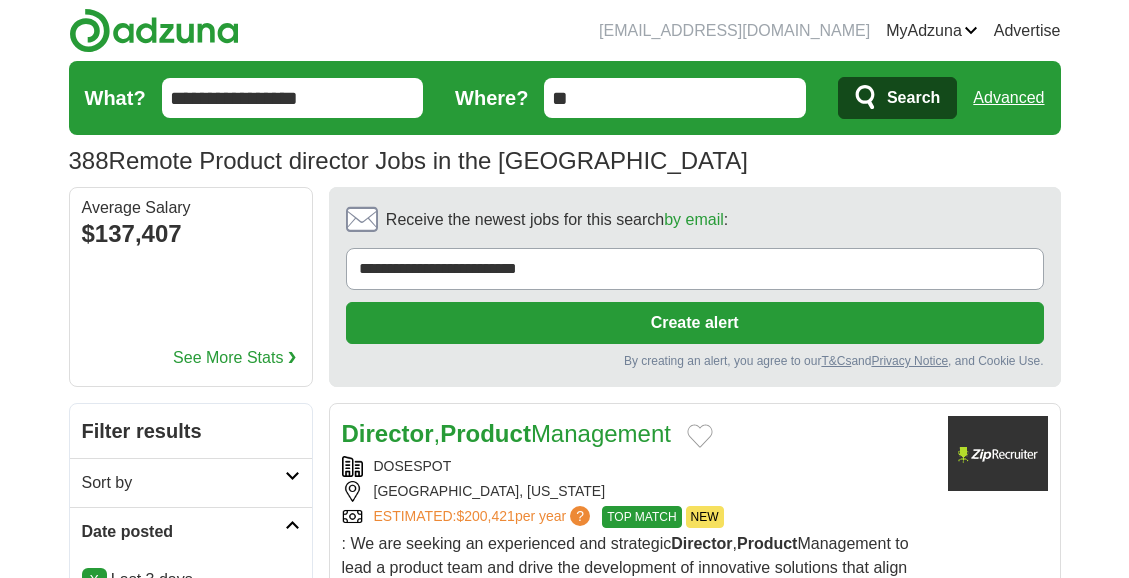 scroll, scrollTop: 0, scrollLeft: 0, axis: both 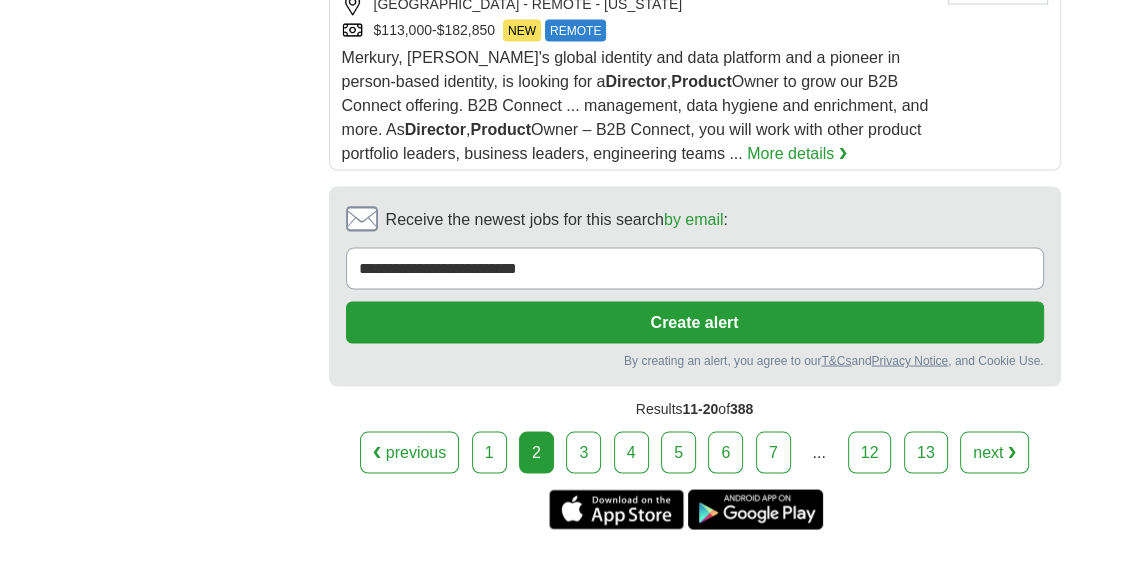 click on "3" at bounding box center [583, 452] 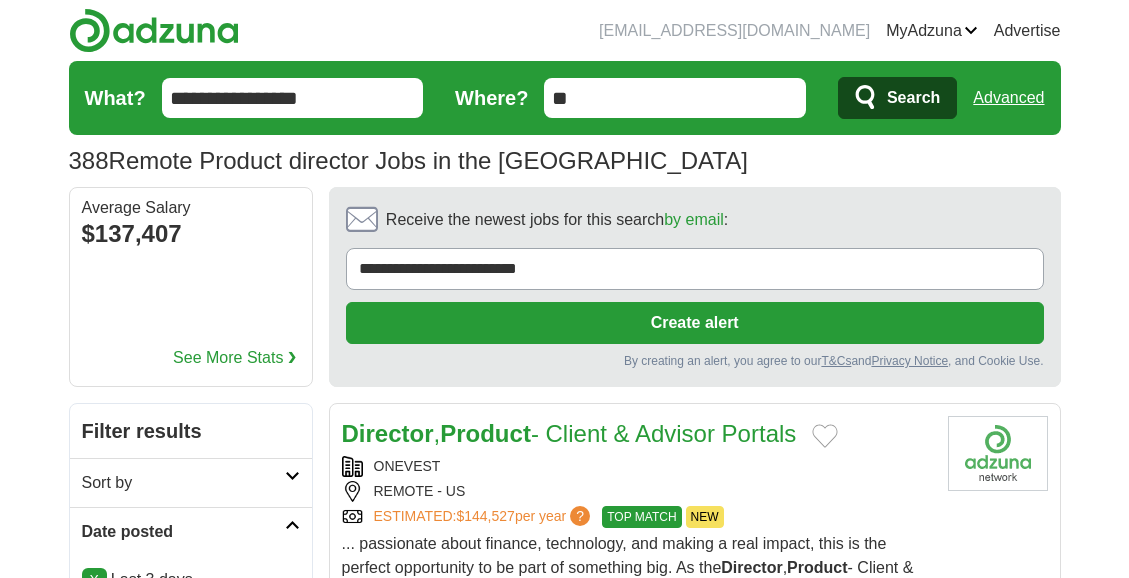 scroll, scrollTop: 200, scrollLeft: 0, axis: vertical 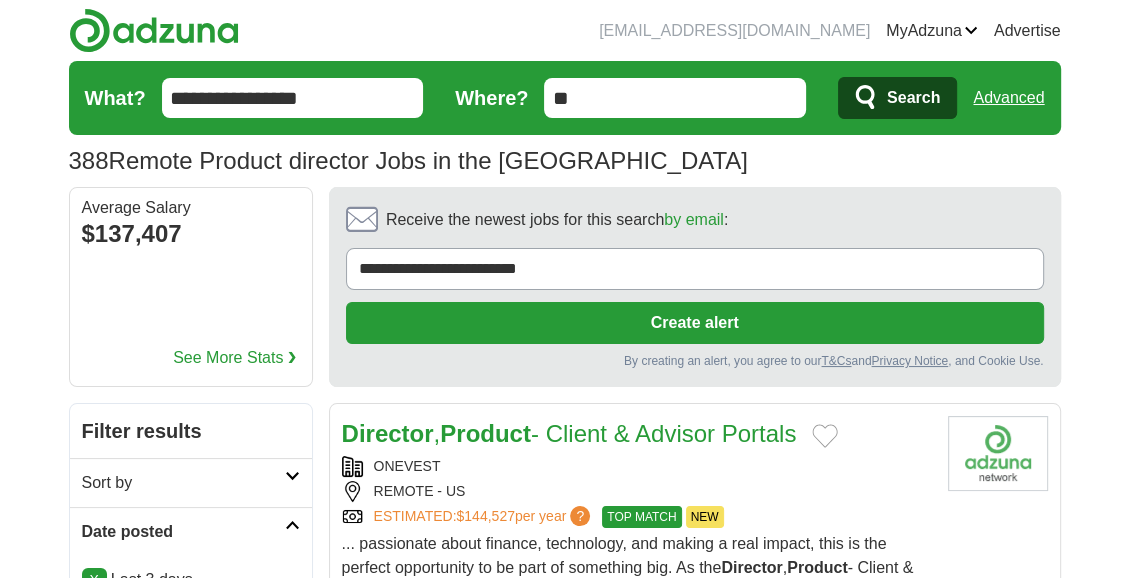 drag, startPoint x: 646, startPoint y: 91, endPoint x: 484, endPoint y: 96, distance: 162.07715 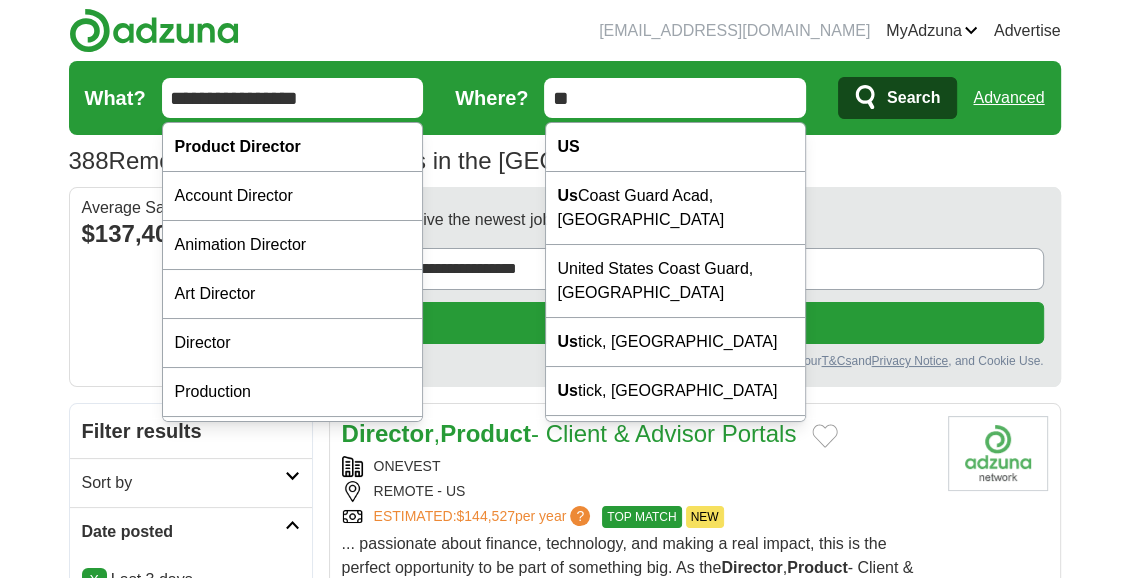 click on "**********" at bounding box center [293, 98] 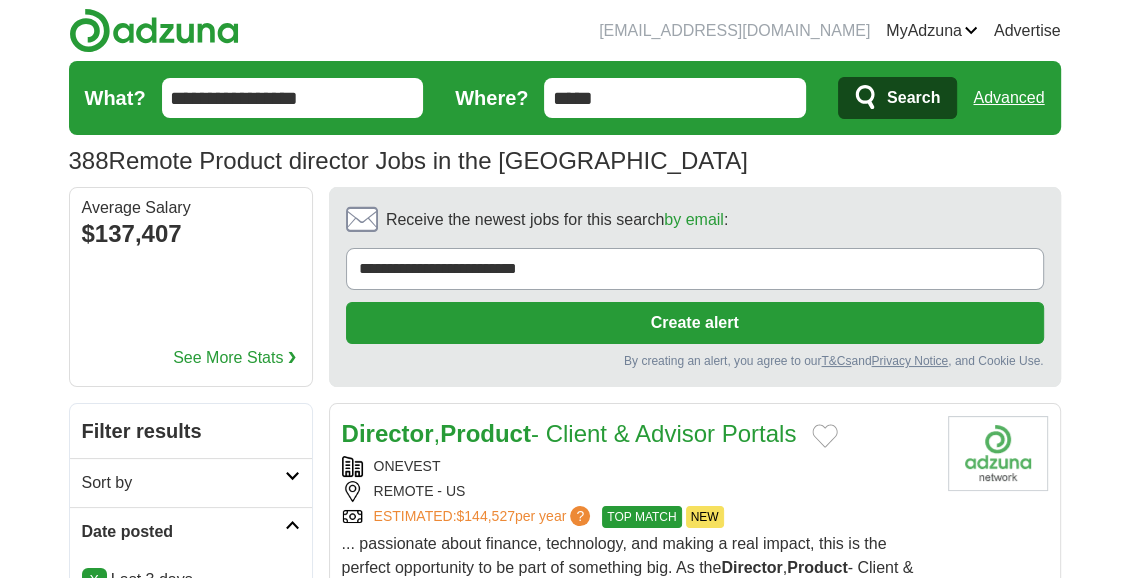 type on "*****" 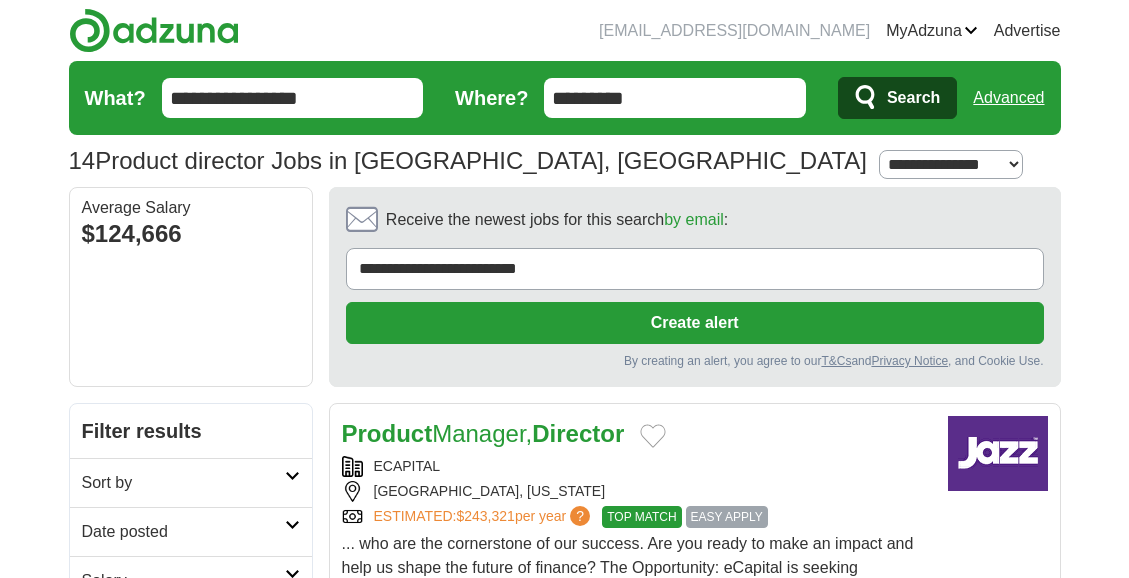 scroll, scrollTop: 80, scrollLeft: 0, axis: vertical 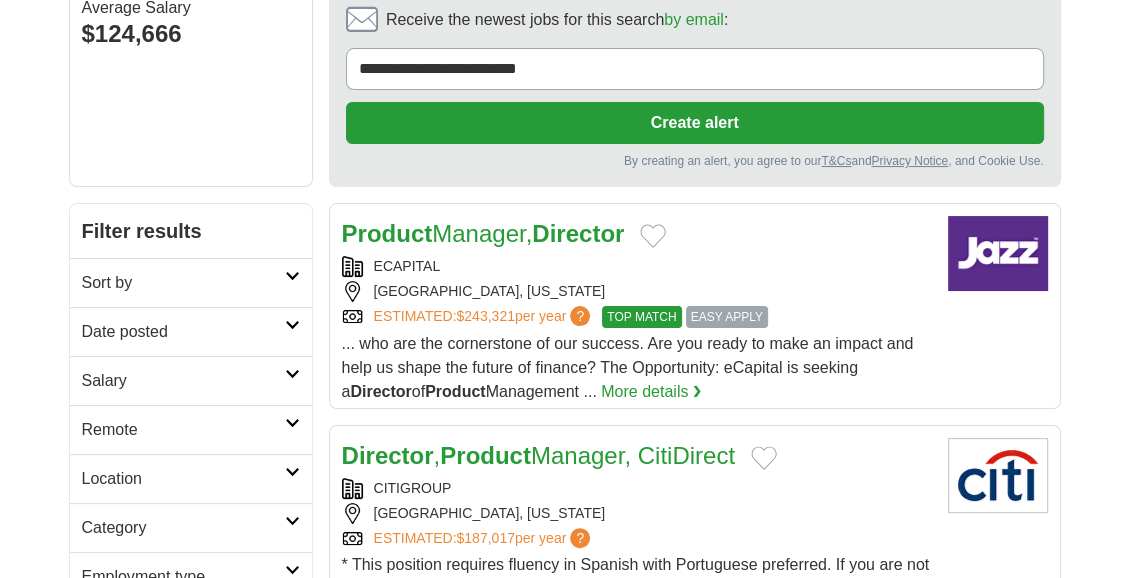 click on "Date posted" at bounding box center [191, 331] 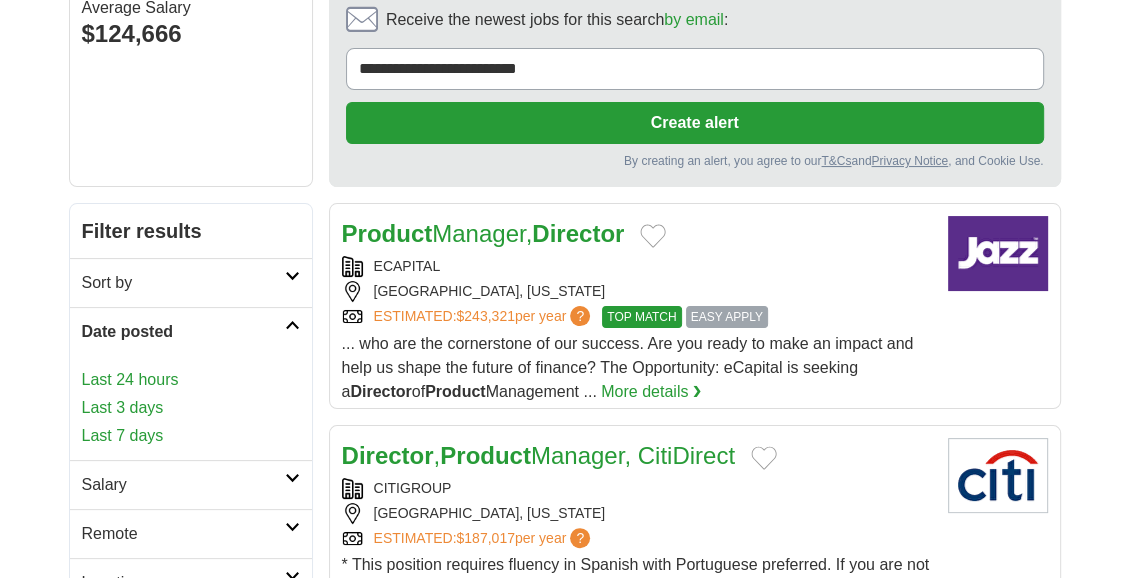 click on "Last 3 days" at bounding box center [191, 408] 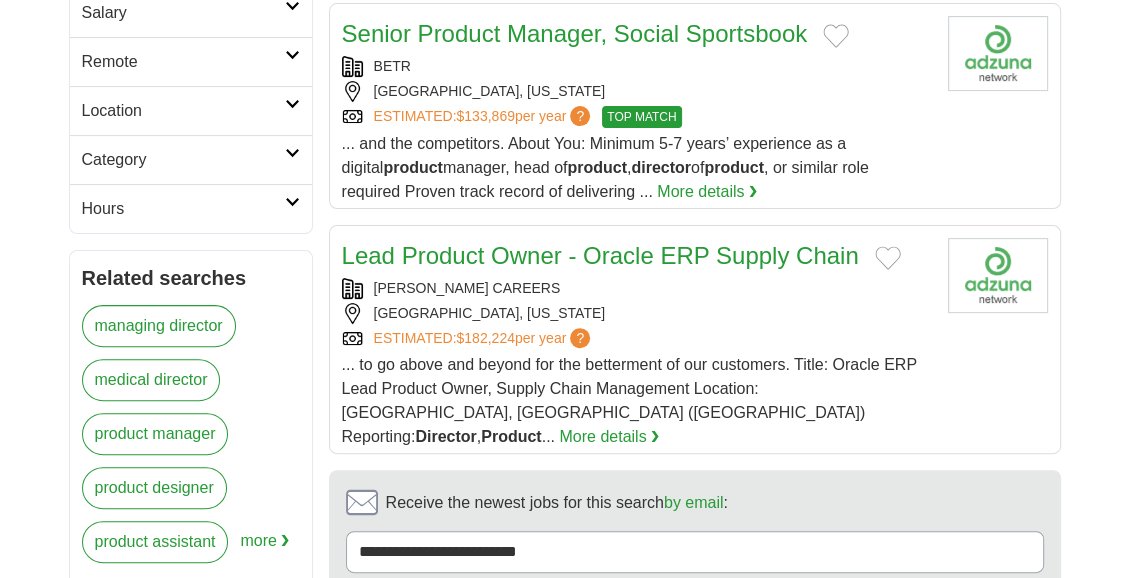 scroll, scrollTop: 0, scrollLeft: 0, axis: both 